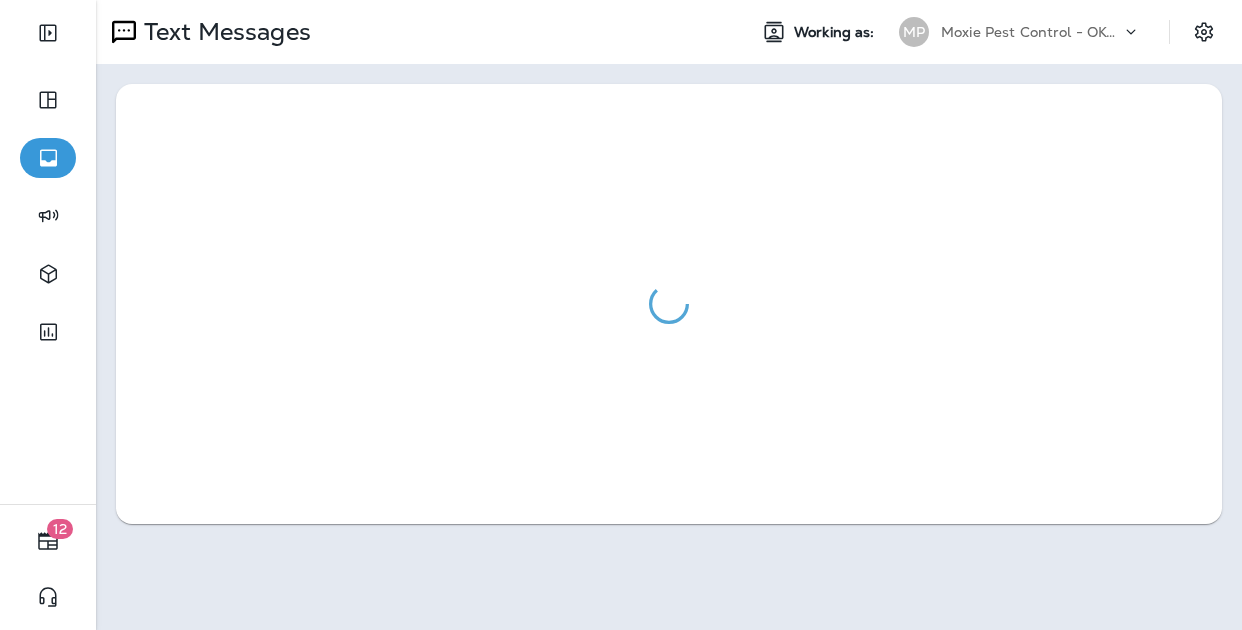 scroll, scrollTop: 0, scrollLeft: 0, axis: both 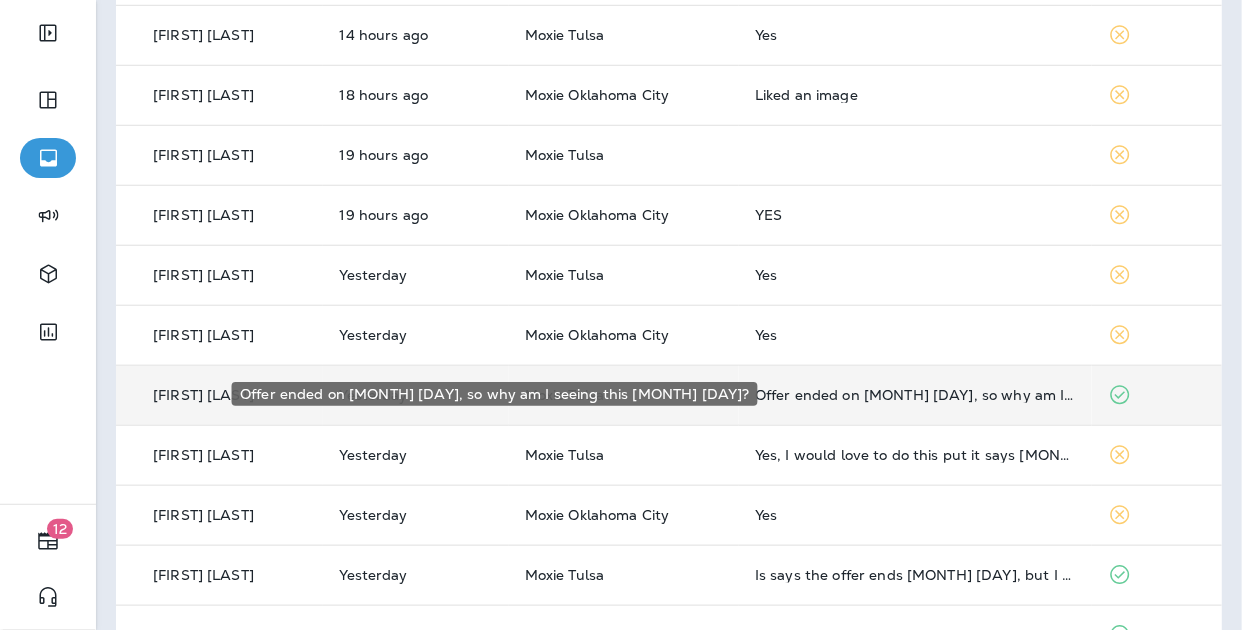 click on "Offer ended on [MONTH] [DAY], so why am I seeing this [MONTH] [DAY]?" at bounding box center (916, 395) 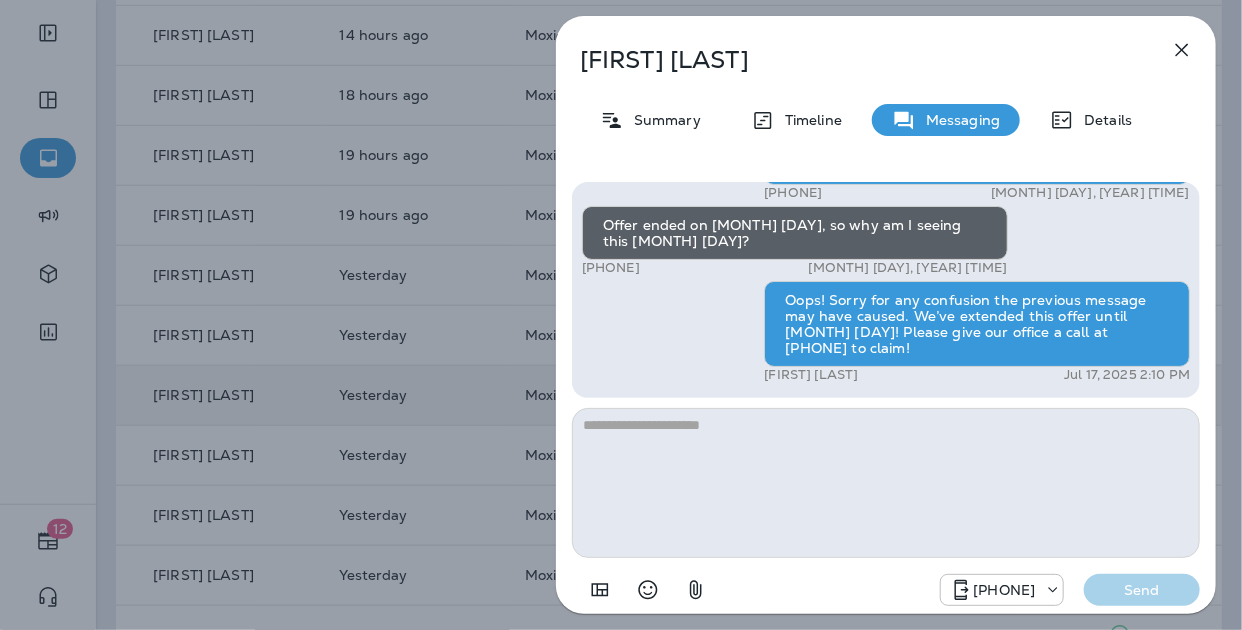 click 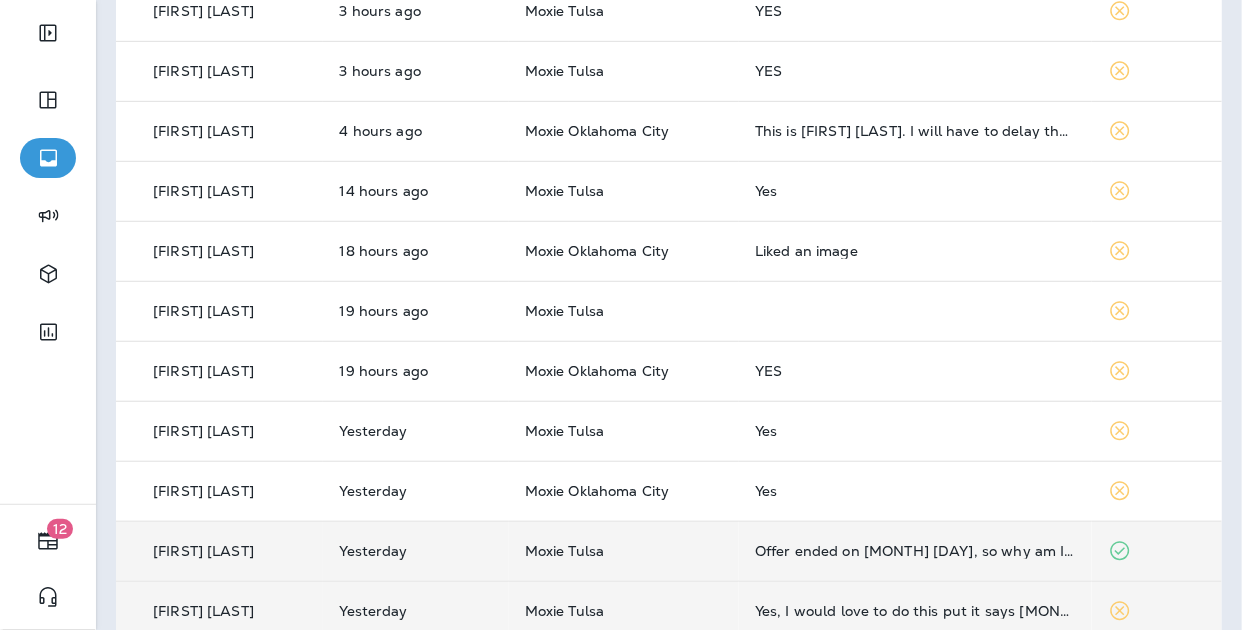 scroll, scrollTop: 468, scrollLeft: 0, axis: vertical 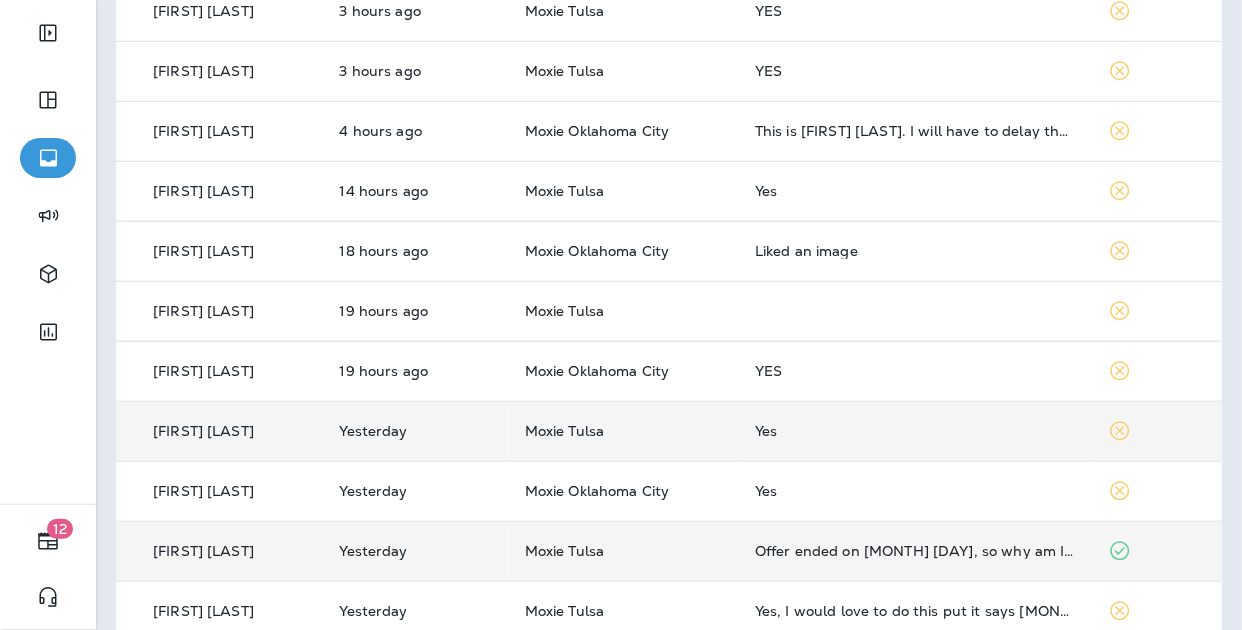 click on "Yes" at bounding box center (916, 431) 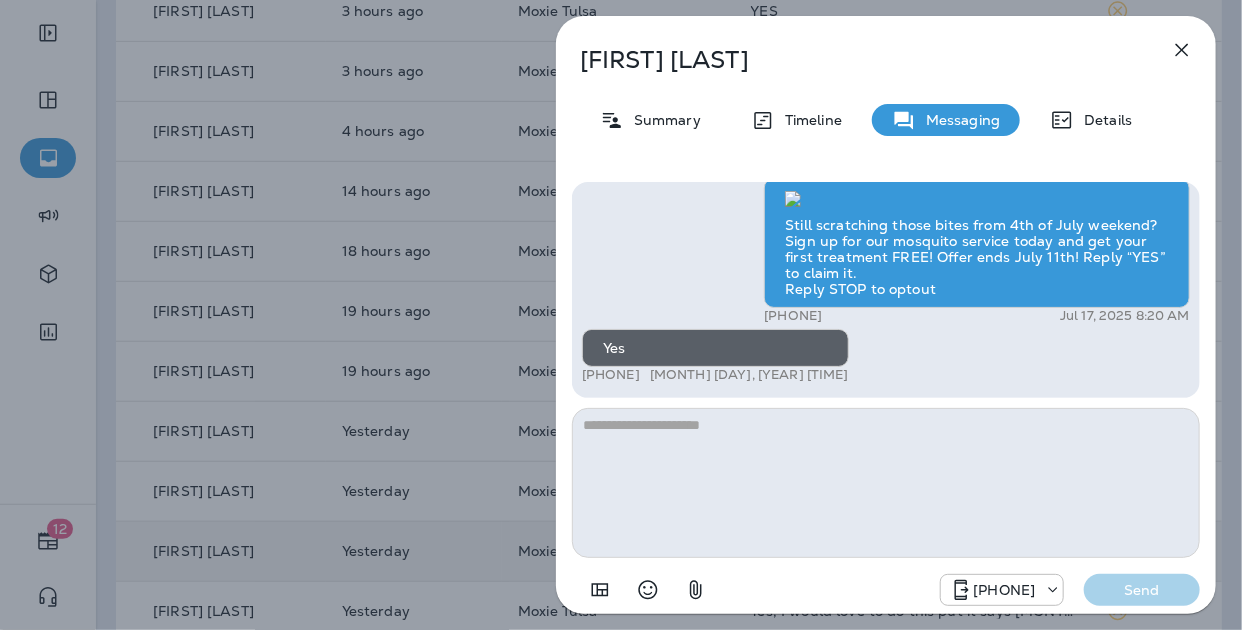click 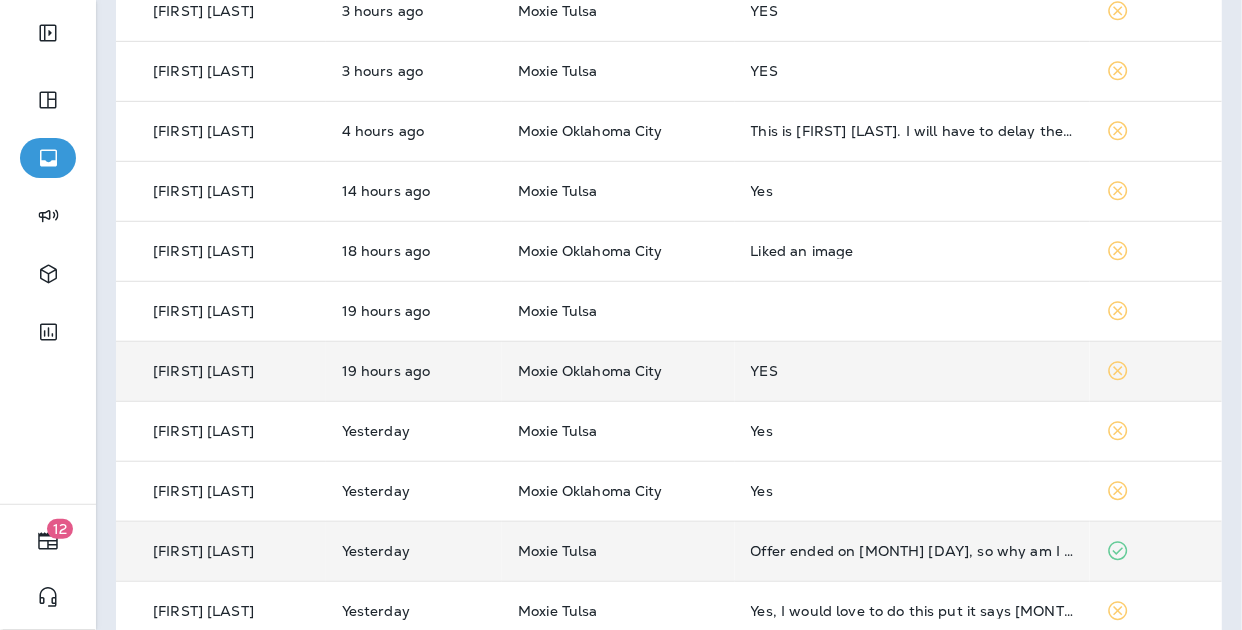 click on "YES" at bounding box center (913, 371) 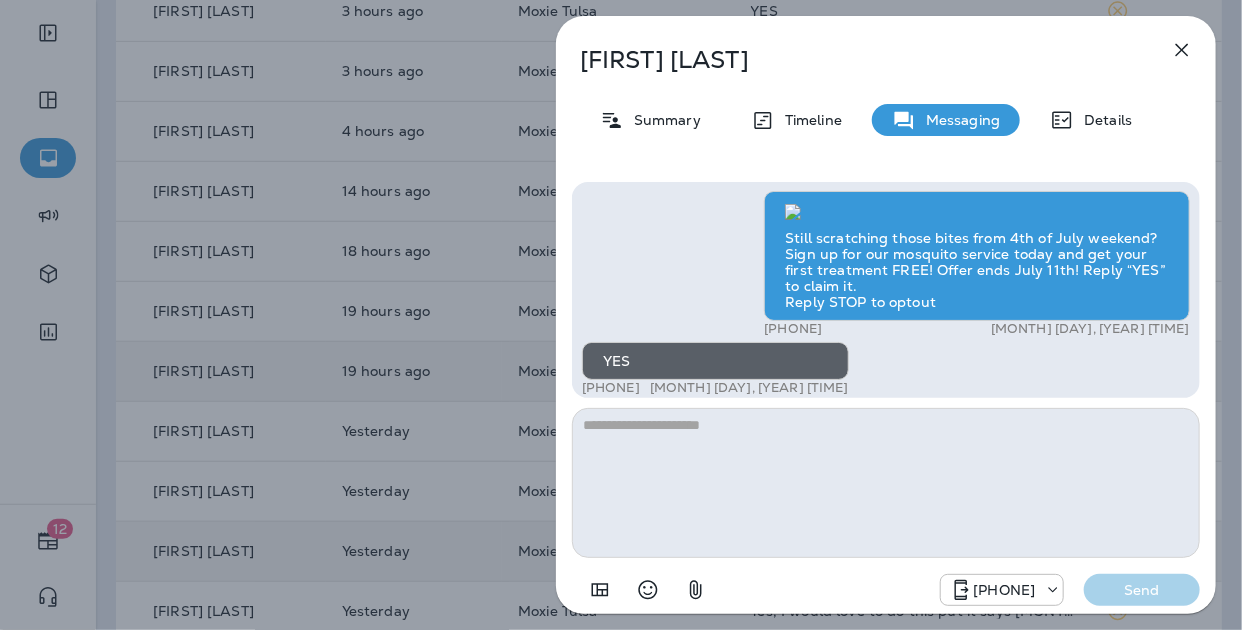 scroll, scrollTop: 0, scrollLeft: 0, axis: both 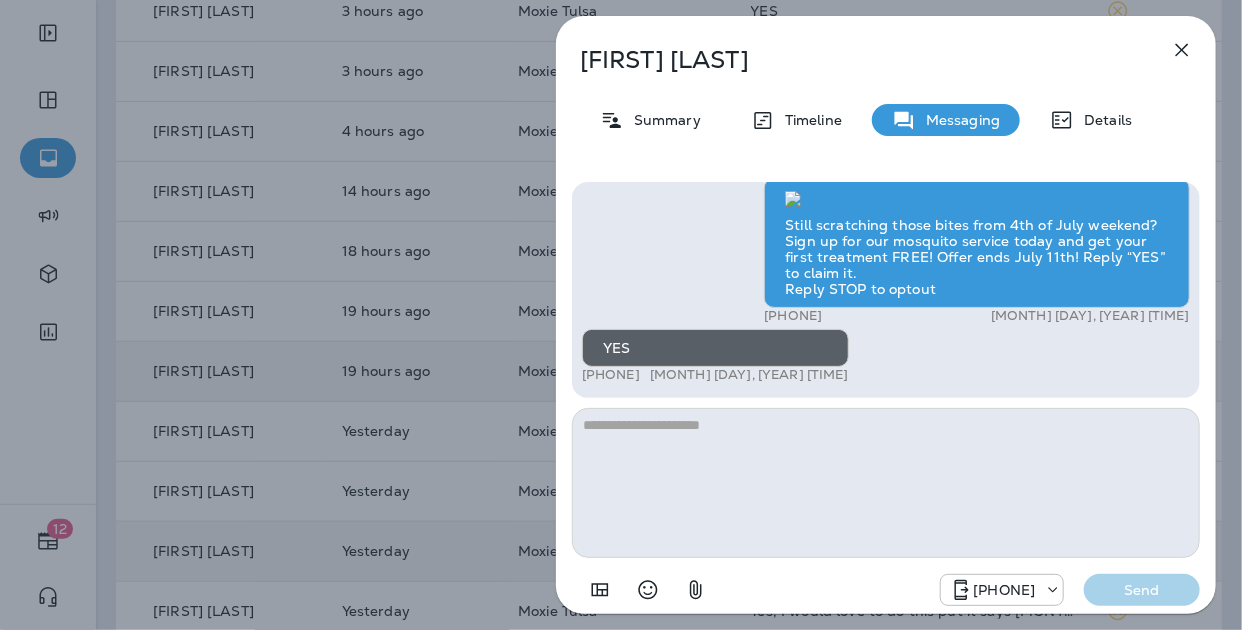 click 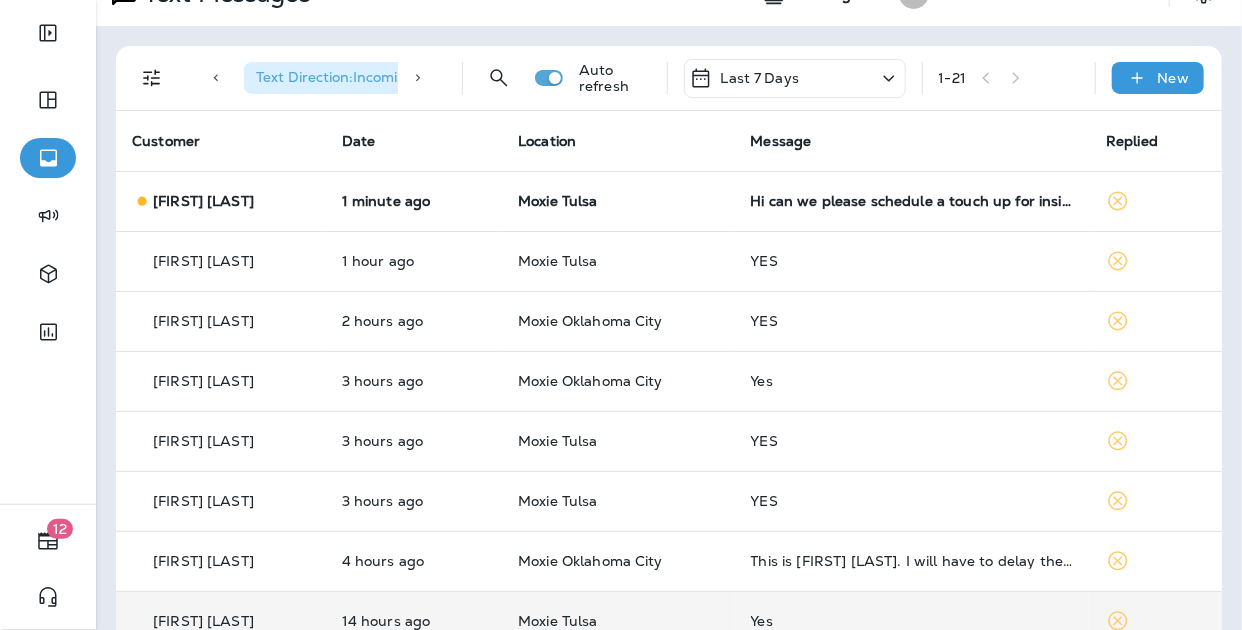 scroll, scrollTop: 0, scrollLeft: 0, axis: both 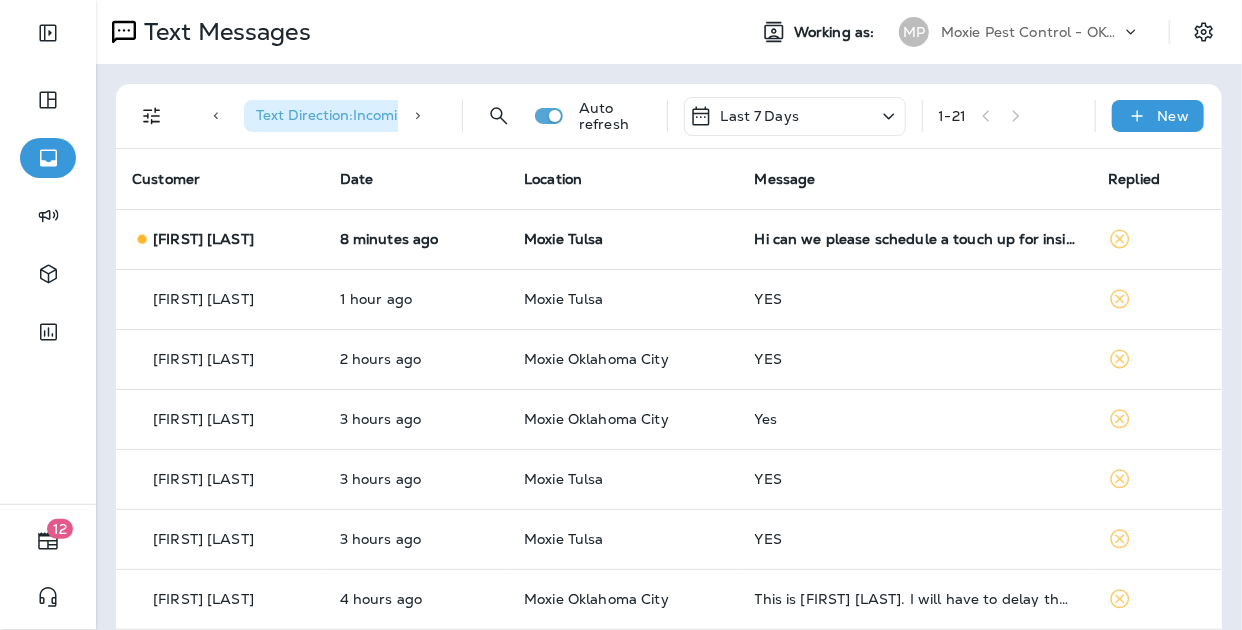 click on "Text Direction :  Incoming   Auto refresh       Last 7 Days 1  -  21   New Customer Date Location Message Replied [FIRST] [LAST] [MINUTES] ago [FIRST] [CITY] Hi can we please schedule a touch up for inside our house next week? We saw a huge huge huge spider yesterday [FIRST] [LAST] [HOURS] ago [FIRST] [CITY] YES [FIRST] [LAST] [HOURS] ago [FIRST] [CITY] YES [FIRST] [LAST] [HOURS] ago [FIRST] [CITY] Yes [FIRST] [LAST] [HOURS] ago [FIRST] [CITY] YES [FIRST] [LAST] [HOURS] ago [FIRST] [CITY] YES [FIRST] [LAST] [HOURS] ago [FIRST] [CITY] This is [FIRST] [LAST].  I will have to delay the insect mosquito treatment for today.  Can it be postponed until next week?  I need to take care of something else today.
If you have any questions, please call me at [PHONE]. [FIRST] [LAST] [HOURS] ago [FIRST] [CITY] Yes [FIRST] [LAST] [HOURS] ago [FIRST] [CITY] Liked an image [FIRST] [LAST] [HOURS] ago [FIRST] [CITY] [FIRST] [LAST] [HOURS] ago [FIRST] [CITY] YES [FIRST] [LAST] [DAY] [FIRST] [CITY] Yes [FIRST] [LAST] [DAY] Yes Yes" at bounding box center (669, 777) 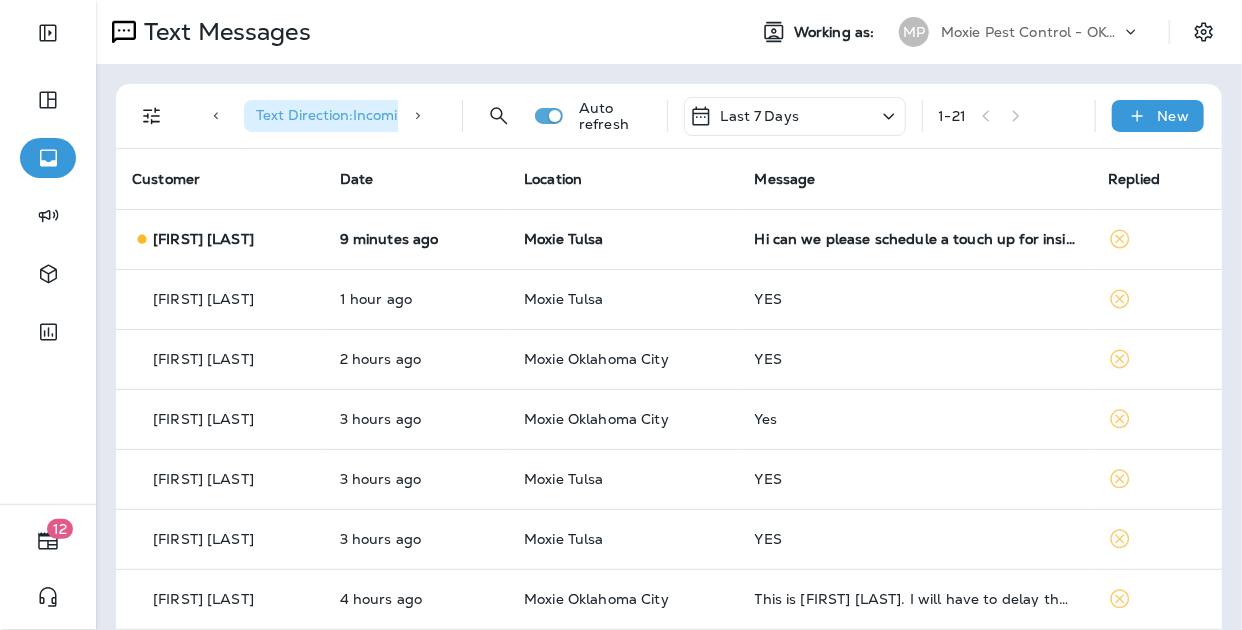 click on "Text Direction :  Incoming   Auto refresh       Last 7 Days 1  -  21   New Customer Date Location Message Replied [FIRST] [LAST] [MINUTES] ago [FIRST] [CITY] Hi can we please schedule a touch up for inside our house next week? We saw a huge huge huge spider yesterday [FIRST] [LAST] [HOURS] ago [FIRST] [CITY] YES [FIRST] [LAST] [HOURS] ago [FIRST] [CITY] YES [FIRST] [LAST] [HOURS] ago [FIRST] [CITY] Yes [FIRST] [LAST] [HOURS] ago [FIRST] [CITY] YES [FIRST] [LAST] [HOURS] ago [FIRST] [CITY] YES [FIRST] [LAST] [HOURS] ago [FIRST] [CITY] This is [FIRST] [LAST].  I will have to delay the insect mosquito treatment for today.  Can it be postponed until next week?  I need to take care of something else today.
If you have any questions, please call me at [PHONE]. [FIRST] [LAST] [HOURS] ago [FIRST] [CITY] Yes [FIRST] [LAST] [HOURS] ago [FIRST] [CITY] Liked an image [FIRST] [LAST] [HOURS] ago [FIRST] [CITY] [FIRST] [LAST] [HOURS] ago [FIRST] [CITY] YES [FIRST] [LAST] [DAY] [FIRST] [CITY] Yes [FIRST] [LAST] [DAY] Yes Yes" at bounding box center [669, 777] 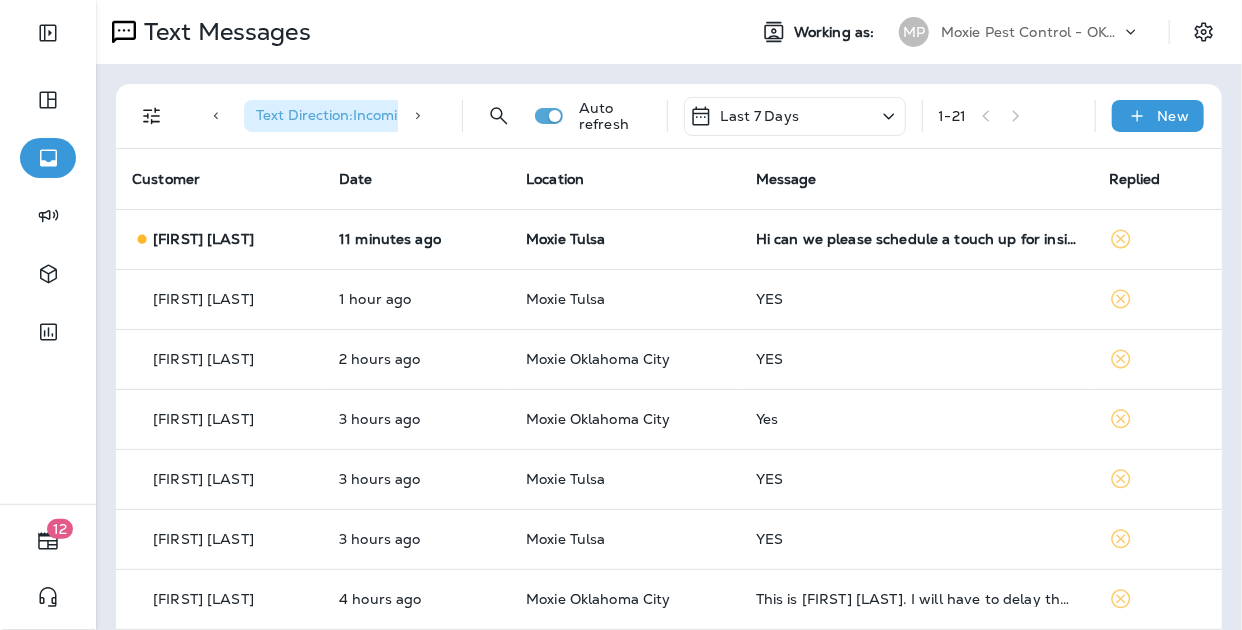 click on "Moxie Pest Control - OKC Tulsa" at bounding box center (1031, 32) 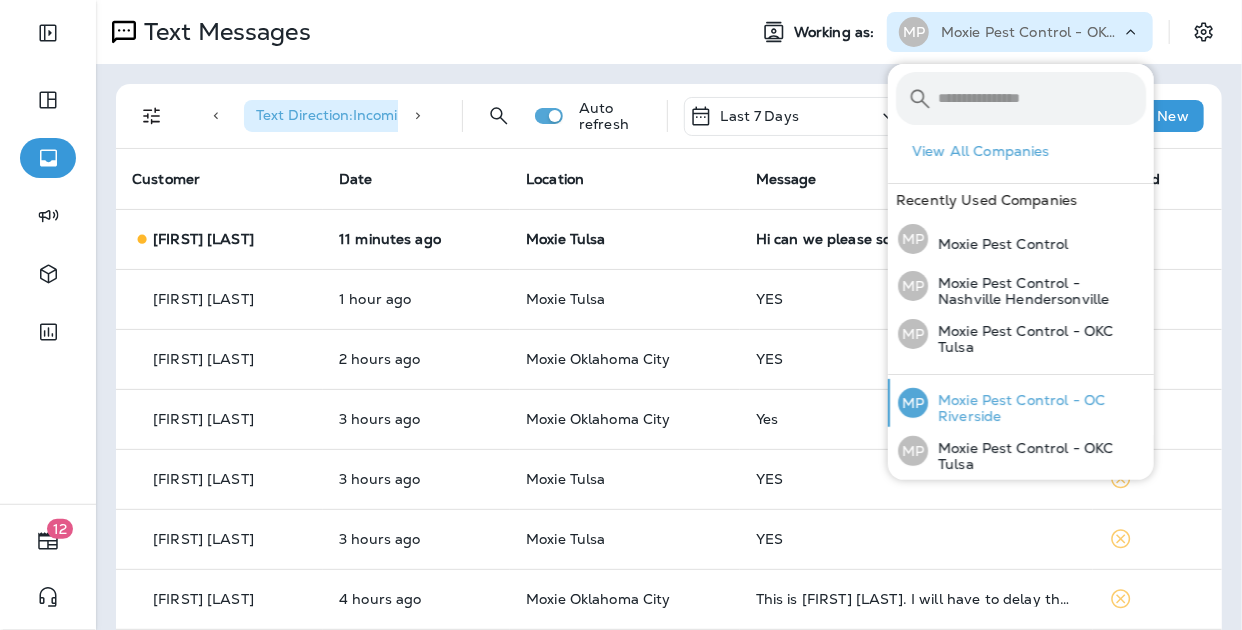 scroll, scrollTop: 135, scrollLeft: 0, axis: vertical 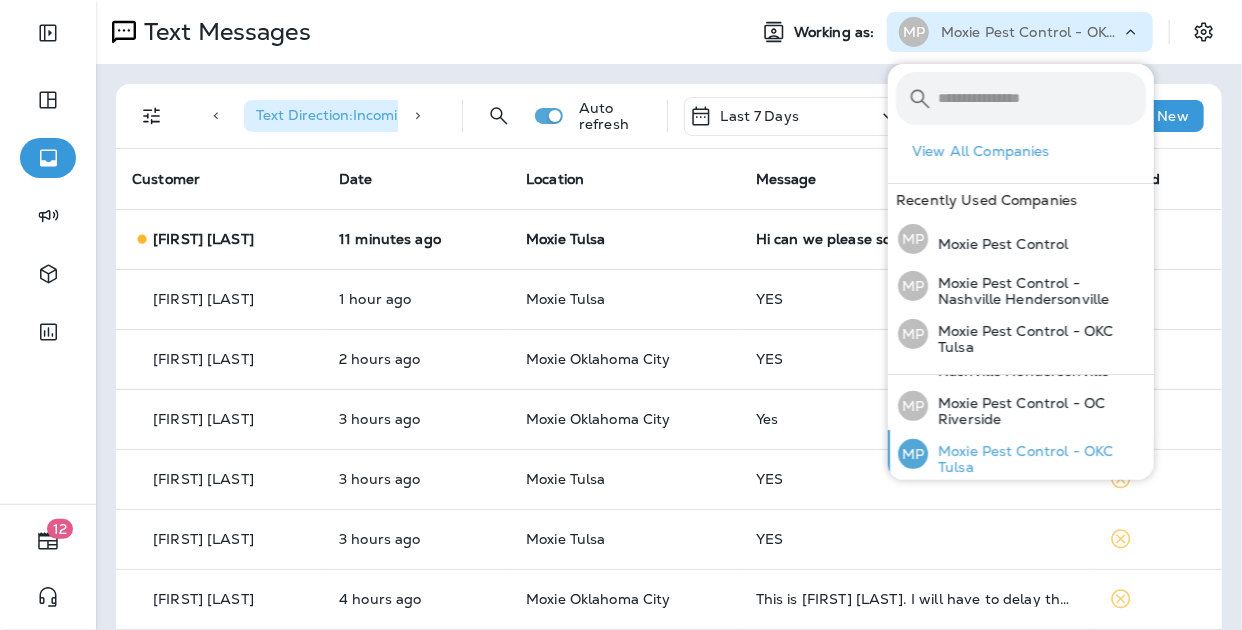 click on "Moxie Pest Control - OKC Tulsa" at bounding box center (1037, 459) 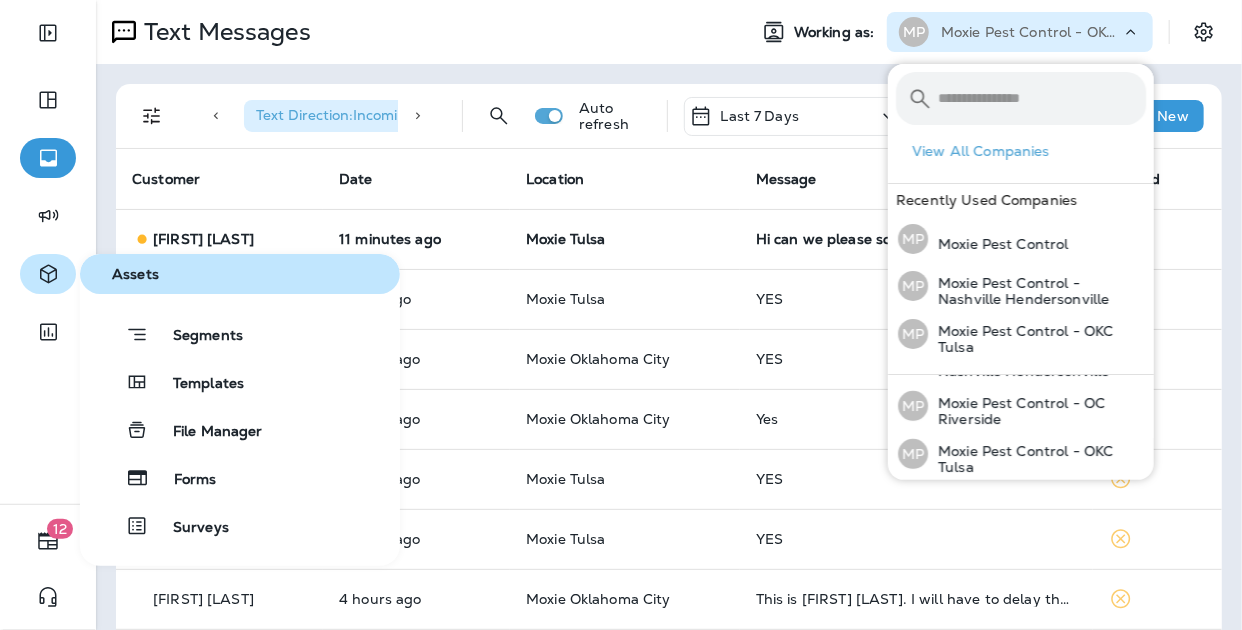 click 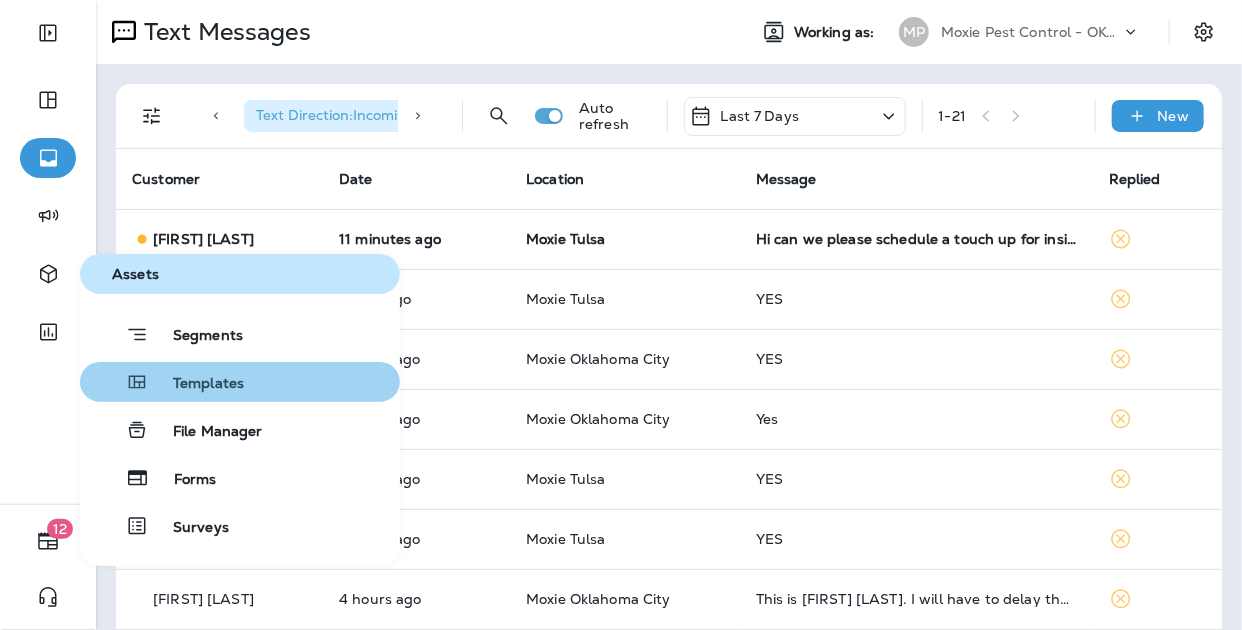 click on "Templates" at bounding box center [240, 382] 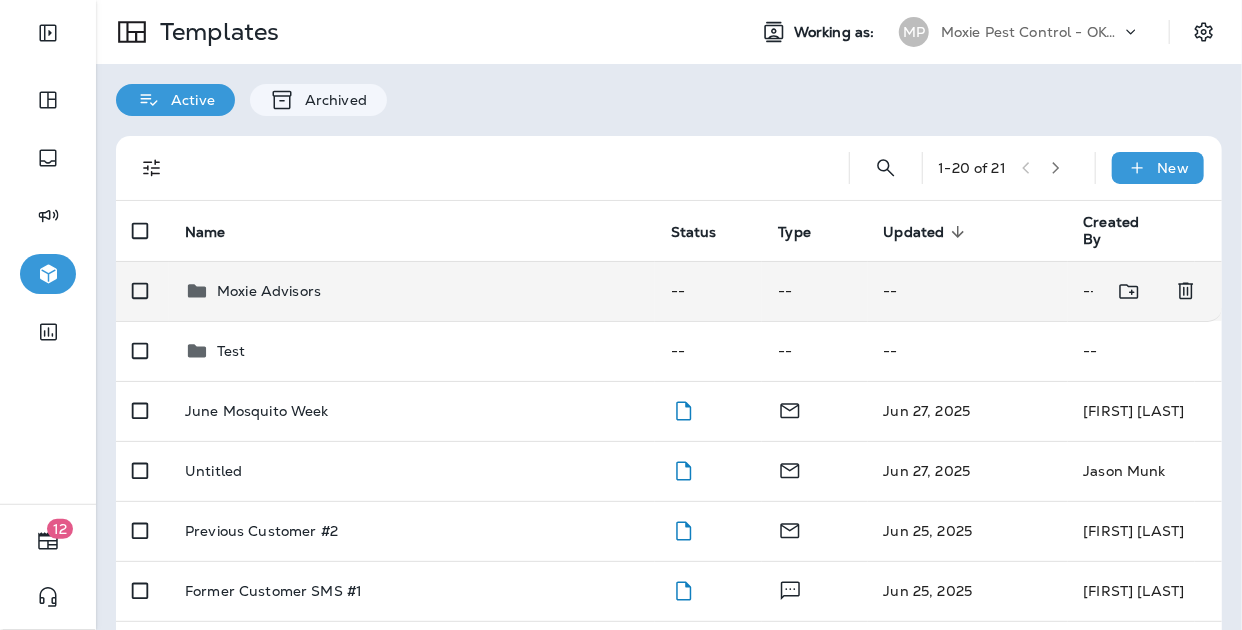 click on "Moxie Advisors" at bounding box center (269, 291) 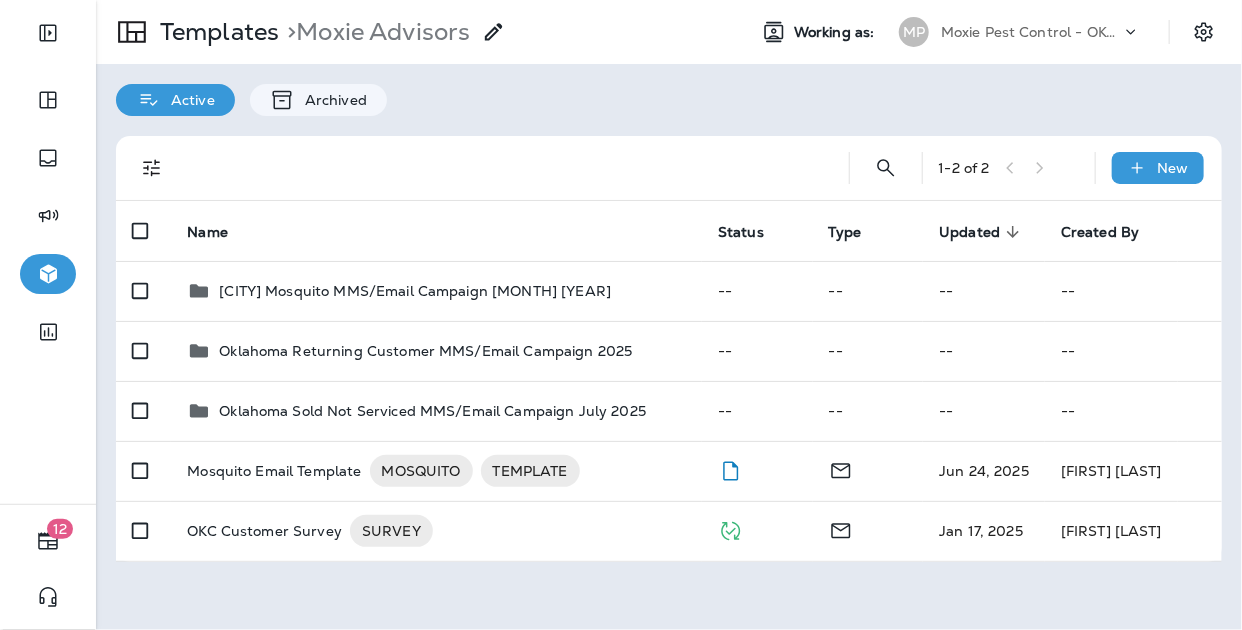 click on "1  -  2   of 2 [LAST] Status Type Updated sorted descending Created By [STATE] Mosquito MMS/Email Campaign July  [YEAR]   --     --     --     --   [STATE] Returning Customer MMS/Email Campaign [YEAR]   --     --     --     --   [STATE] Sold Not Serviced MMS/Email Campaign July [YEAR]   --     --     --     --     Mosquito Email Template MOSQUITO TEMPLATE Jun 24, [YEAR] [FIRST] [LAST]   OKC Customer Survey SURVEY Jan 17, [YEAR] [FIRST] [LAST]" at bounding box center (669, 349) 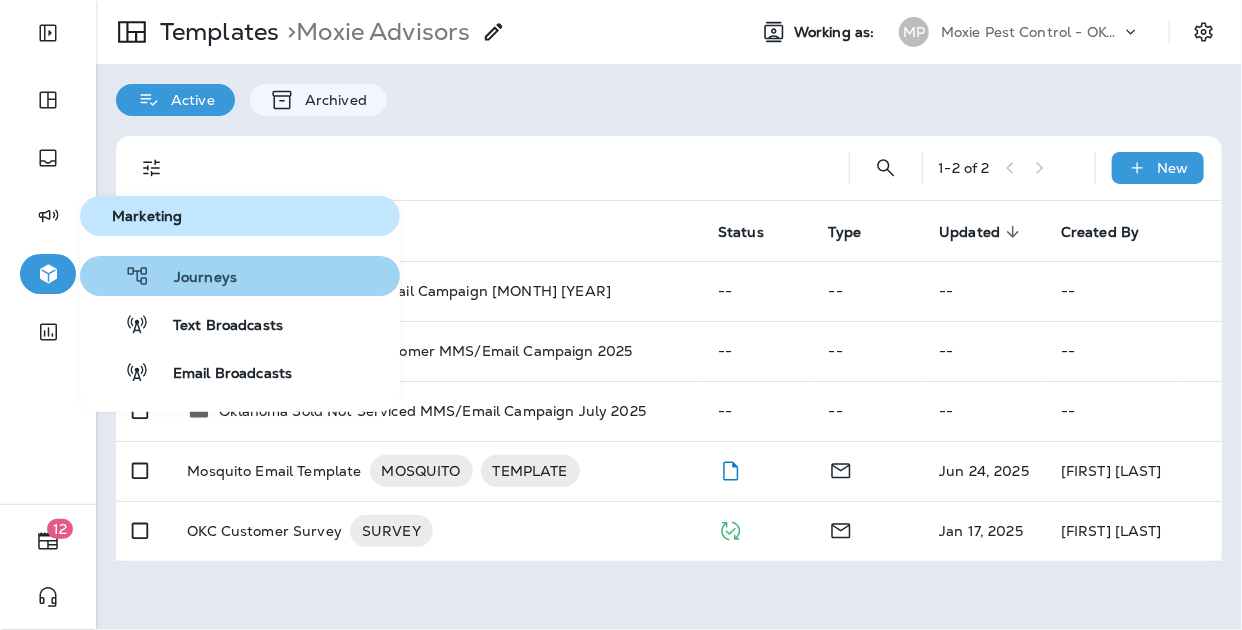 click on "Journeys" at bounding box center (193, 278) 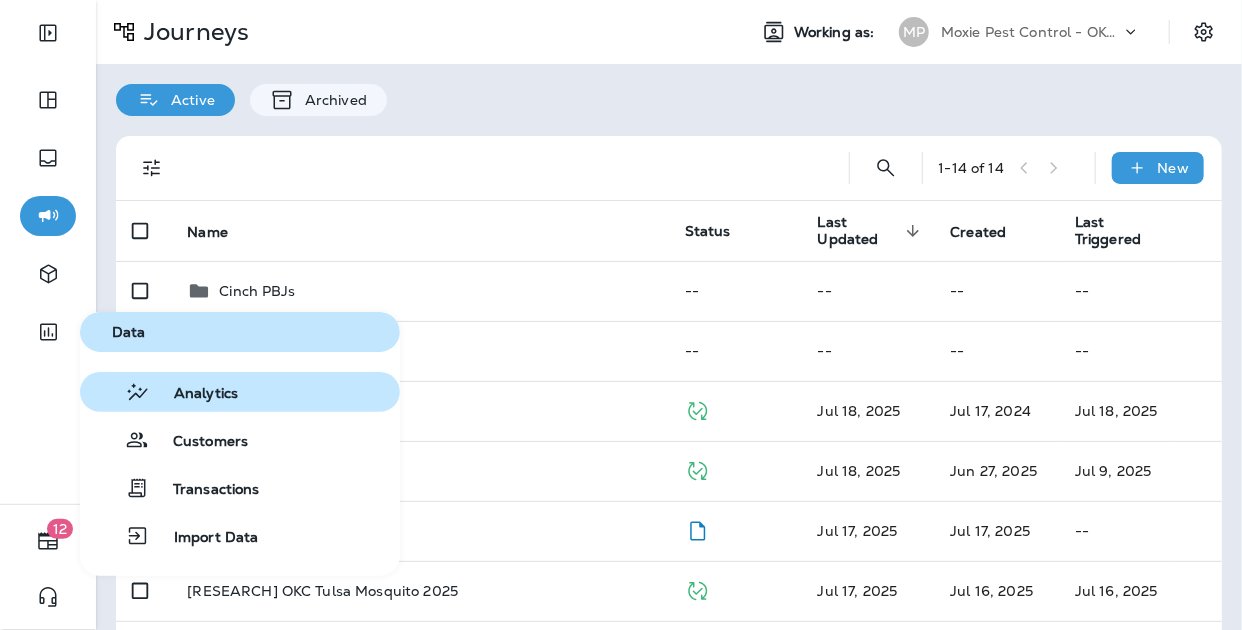 click on "Analytics" at bounding box center (194, 394) 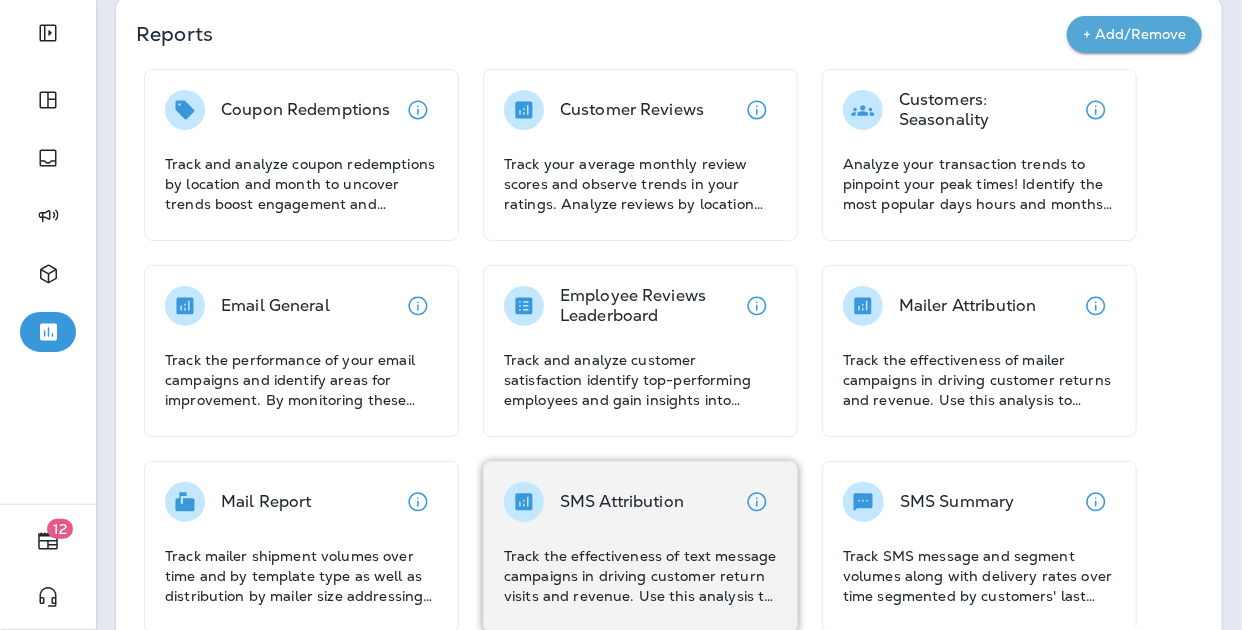 scroll, scrollTop: 84, scrollLeft: 0, axis: vertical 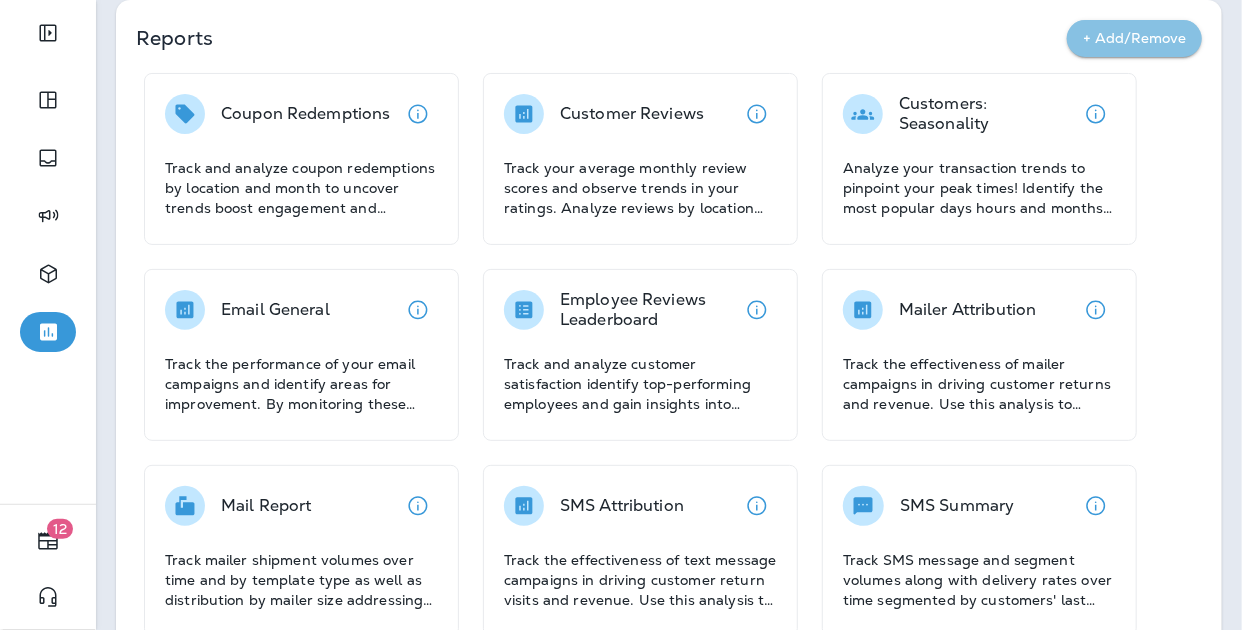click on "+ Add/Remove" at bounding box center (1134, 38) 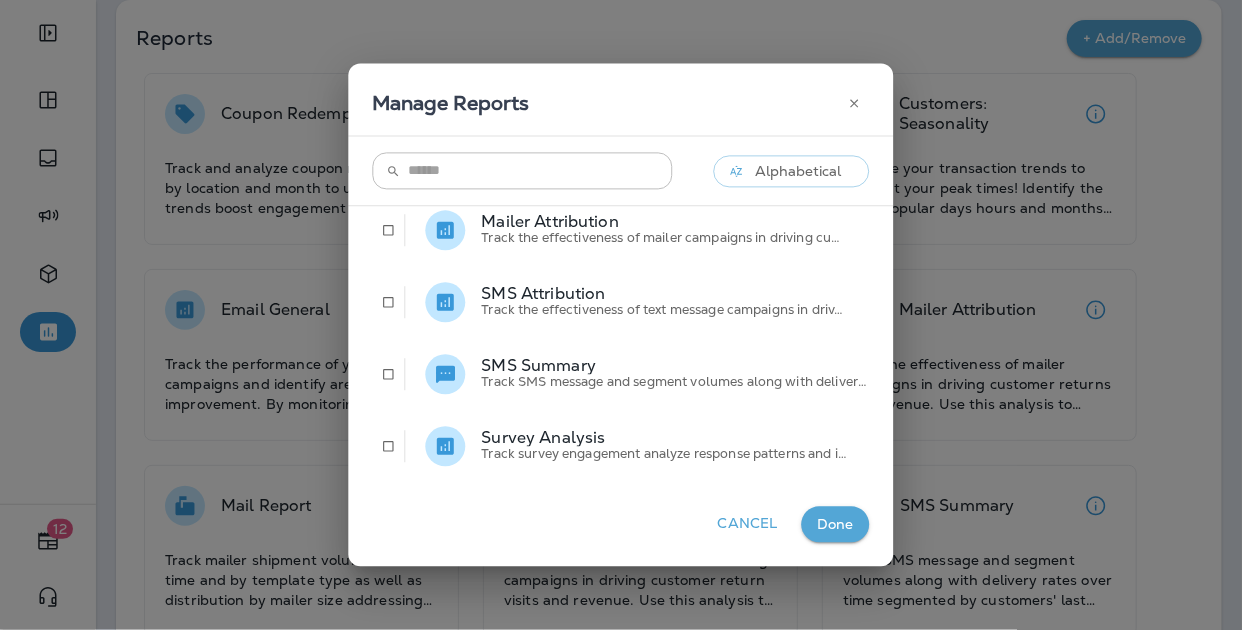 scroll, scrollTop: 452, scrollLeft: 0, axis: vertical 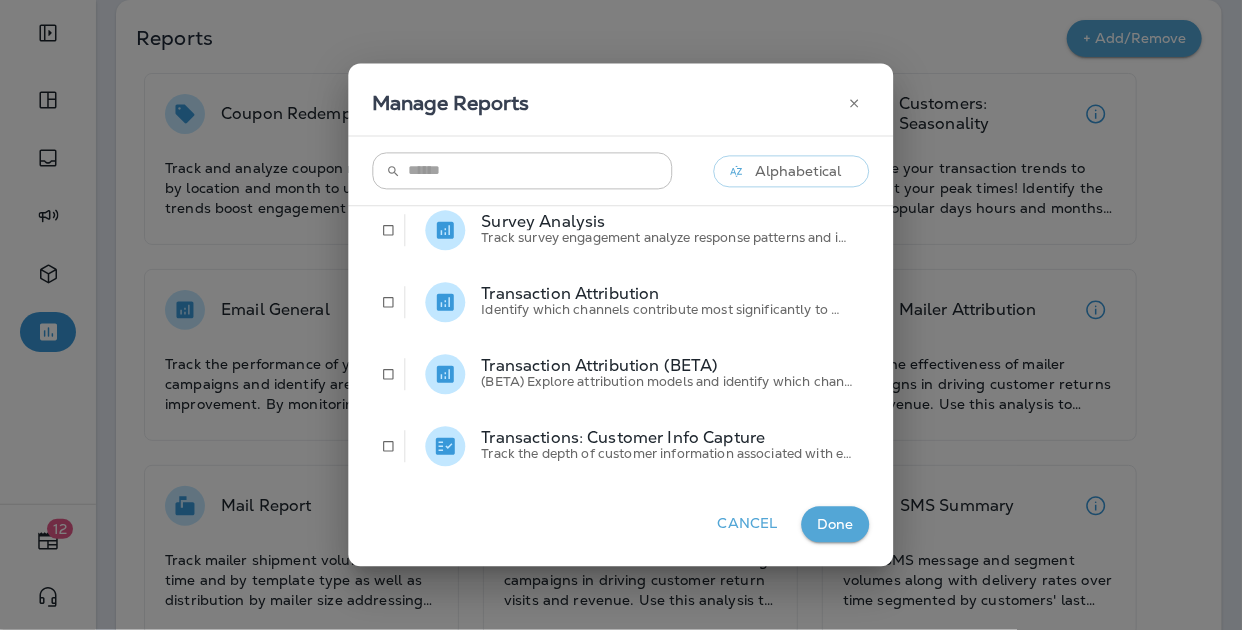click on "Done" at bounding box center (836, 524) 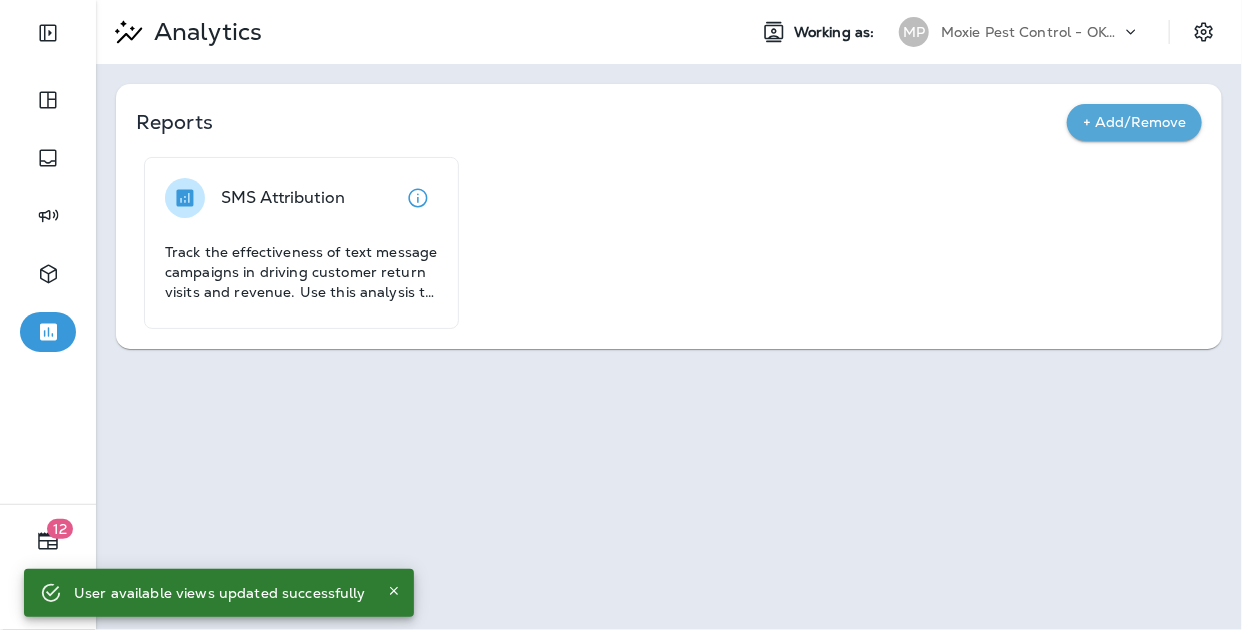 scroll, scrollTop: 0, scrollLeft: 0, axis: both 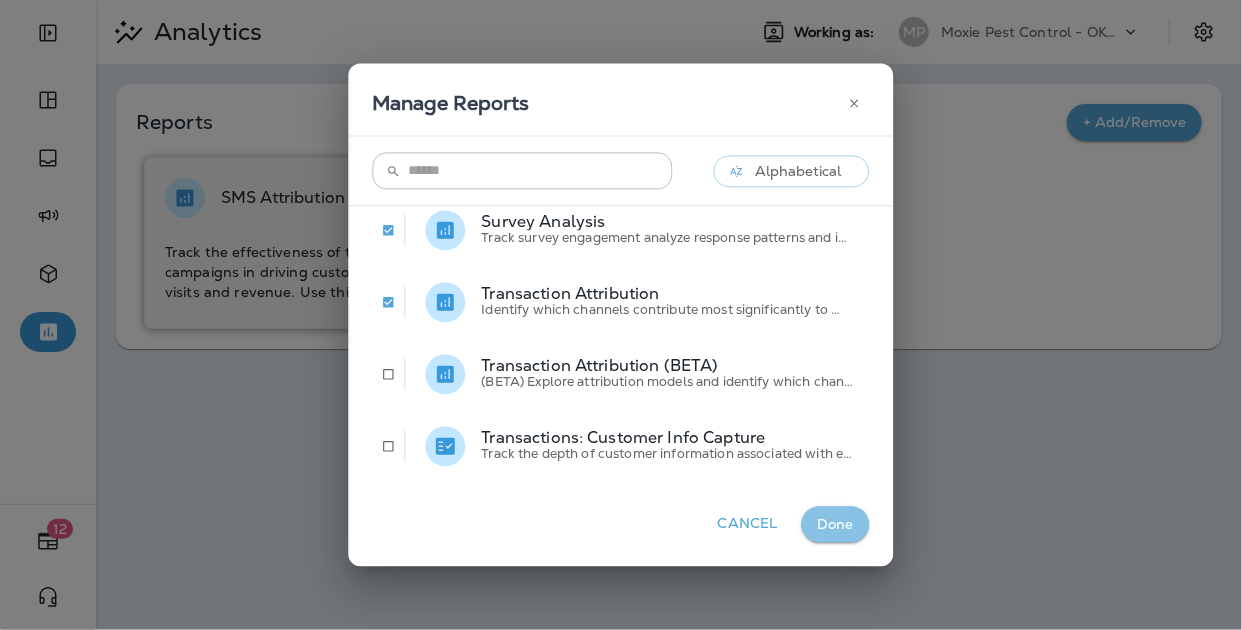 drag, startPoint x: 843, startPoint y: 526, endPoint x: 857, endPoint y: 435, distance: 92.070625 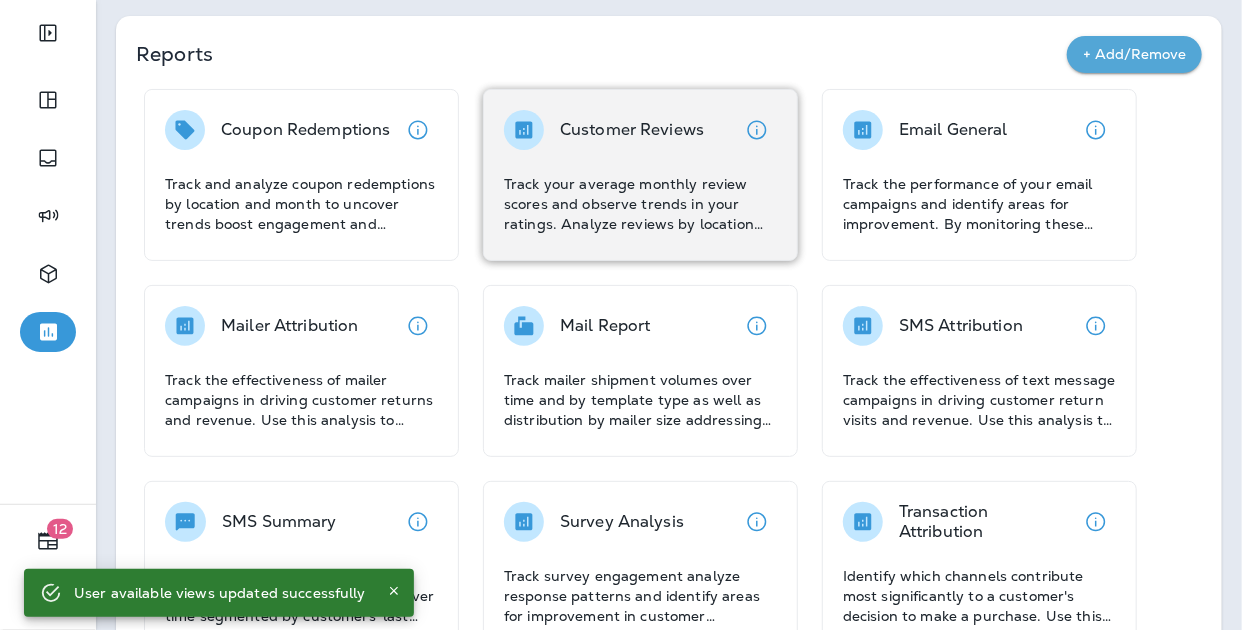 scroll, scrollTop: 131, scrollLeft: 0, axis: vertical 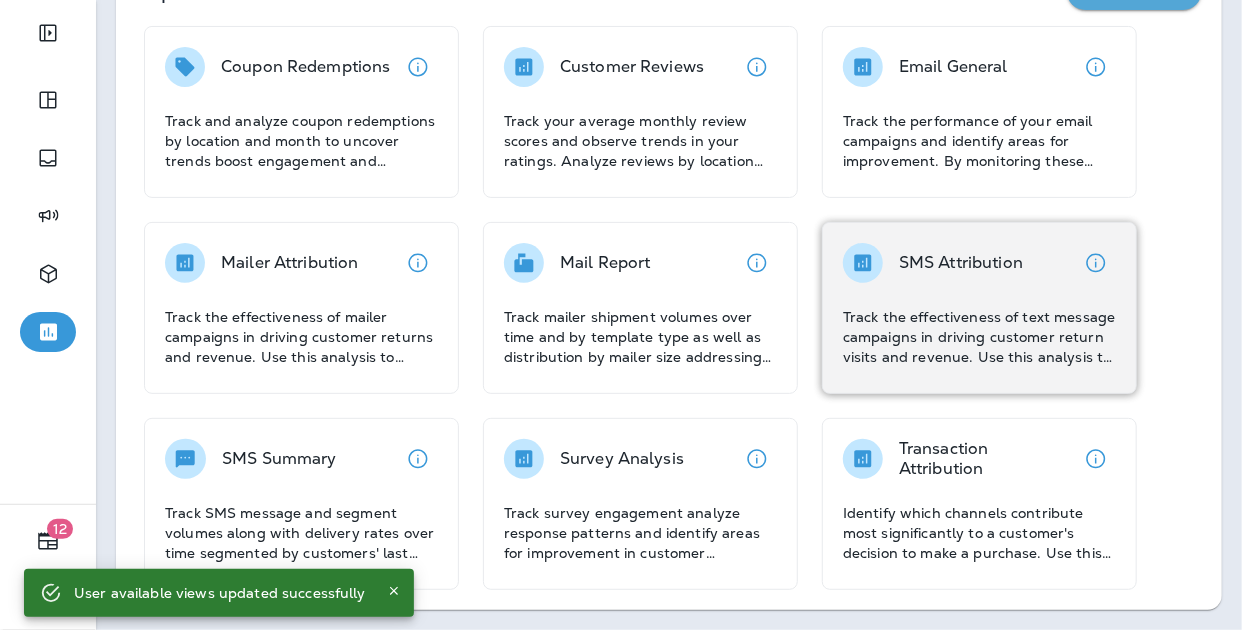 click on "SMS Attribution Track the effectiveness of text message campaigns in driving customer return visits and revenue. Use this analysis to allocate resources effectively and optimize your text message marketing for better ROI." at bounding box center (979, 305) 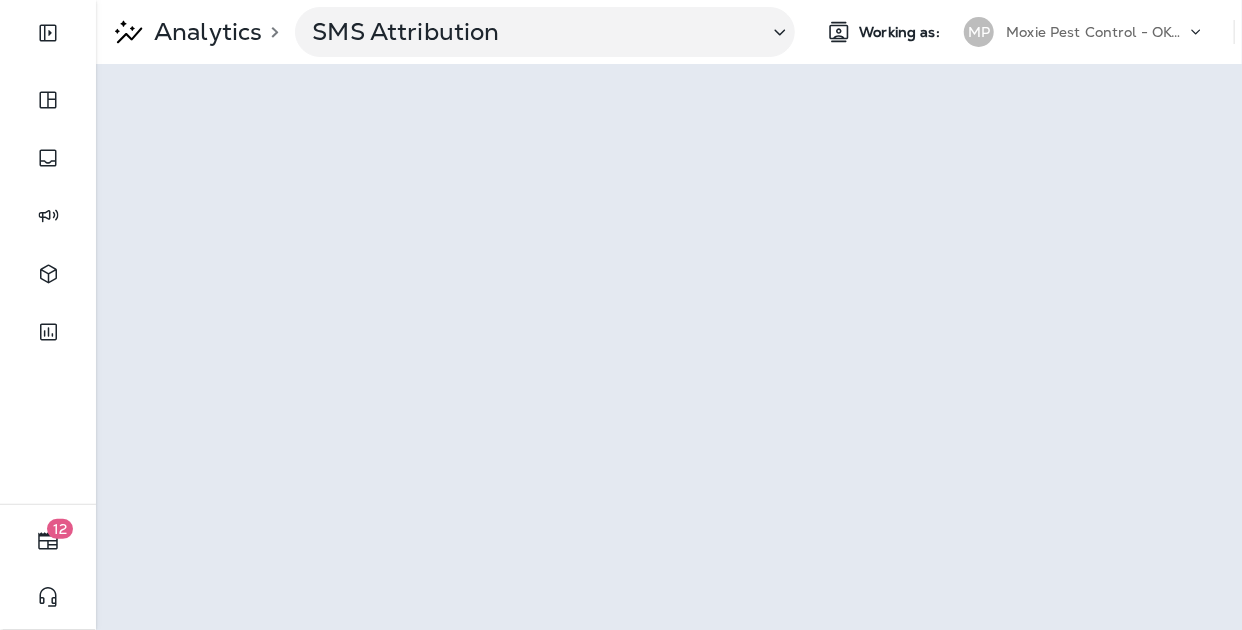 click on "Moxie Pest Control - OKC Tulsa" at bounding box center [1096, 32] 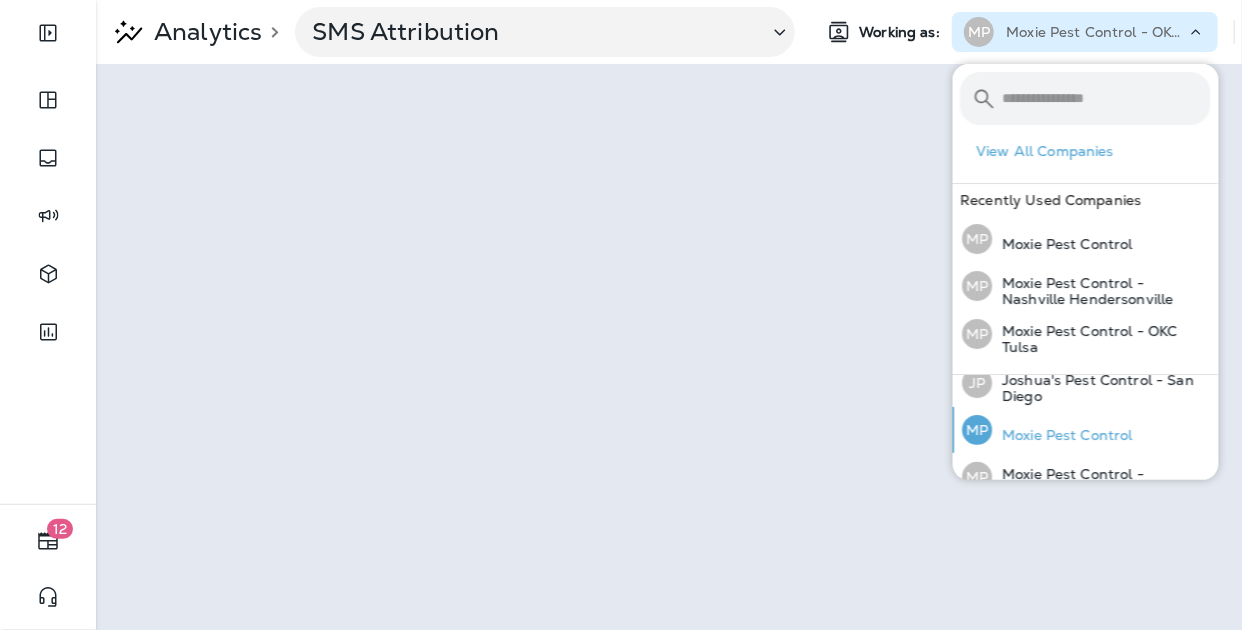 scroll, scrollTop: 11, scrollLeft: 0, axis: vertical 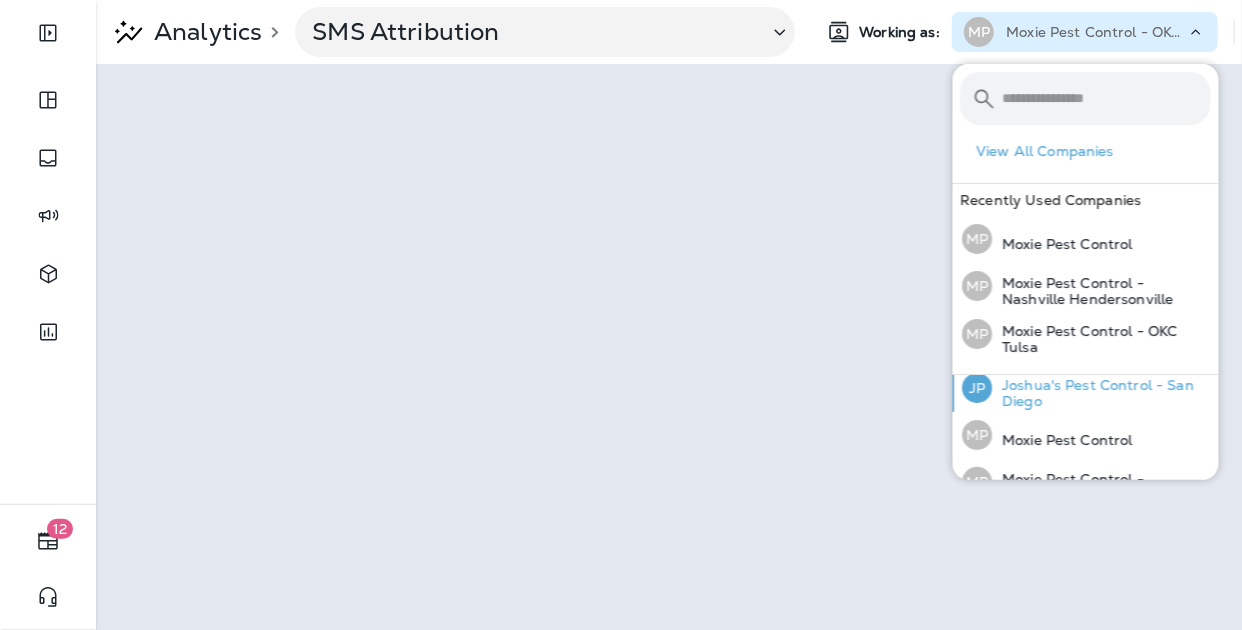 click on "Joshua's Pest Control - San Diego" at bounding box center (1102, 393) 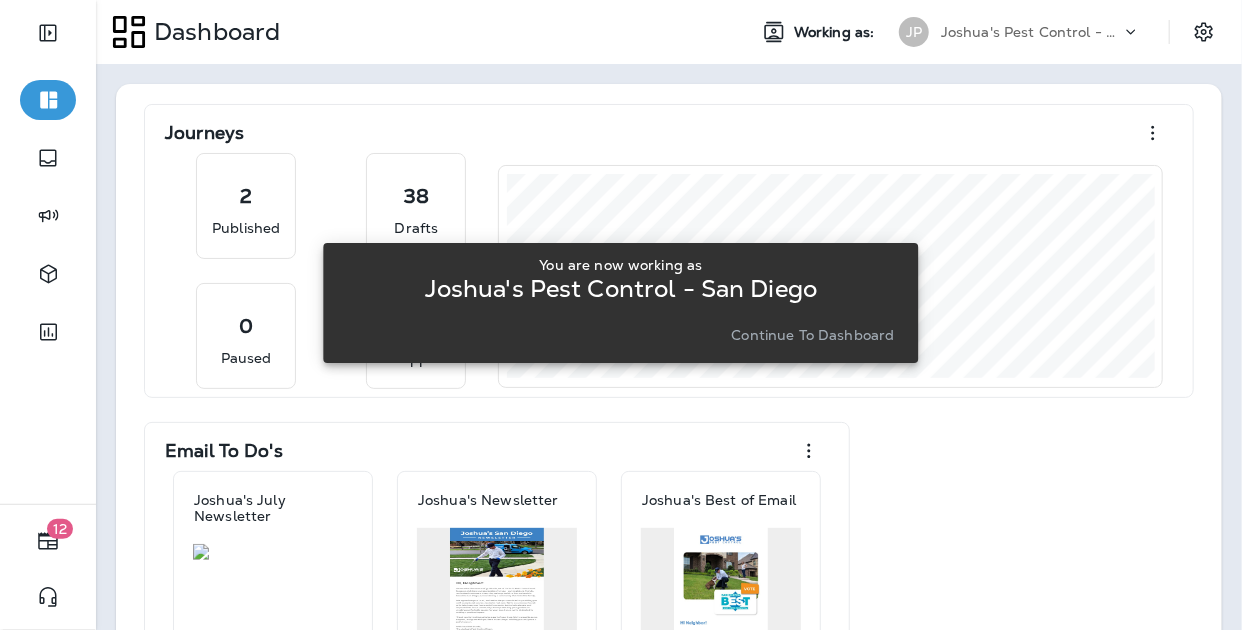click on "You are now working as  Joshua's Pest Control - San Diego   Continue to Dashboard" at bounding box center (620, 303) 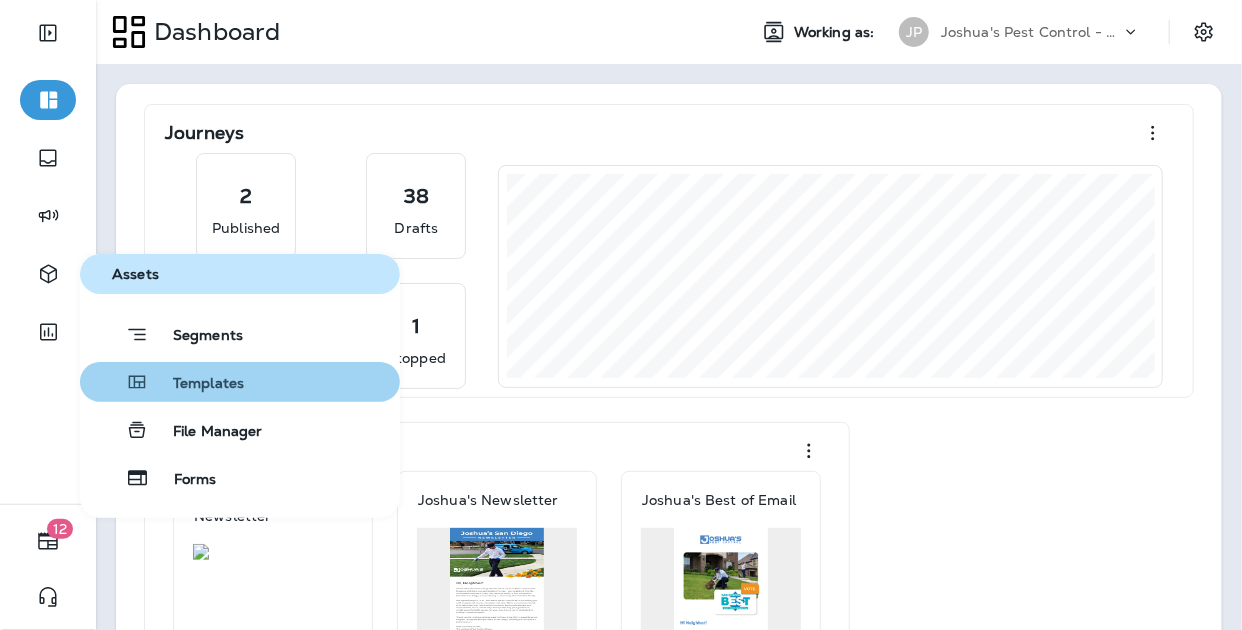 click on "Templates" at bounding box center [240, 382] 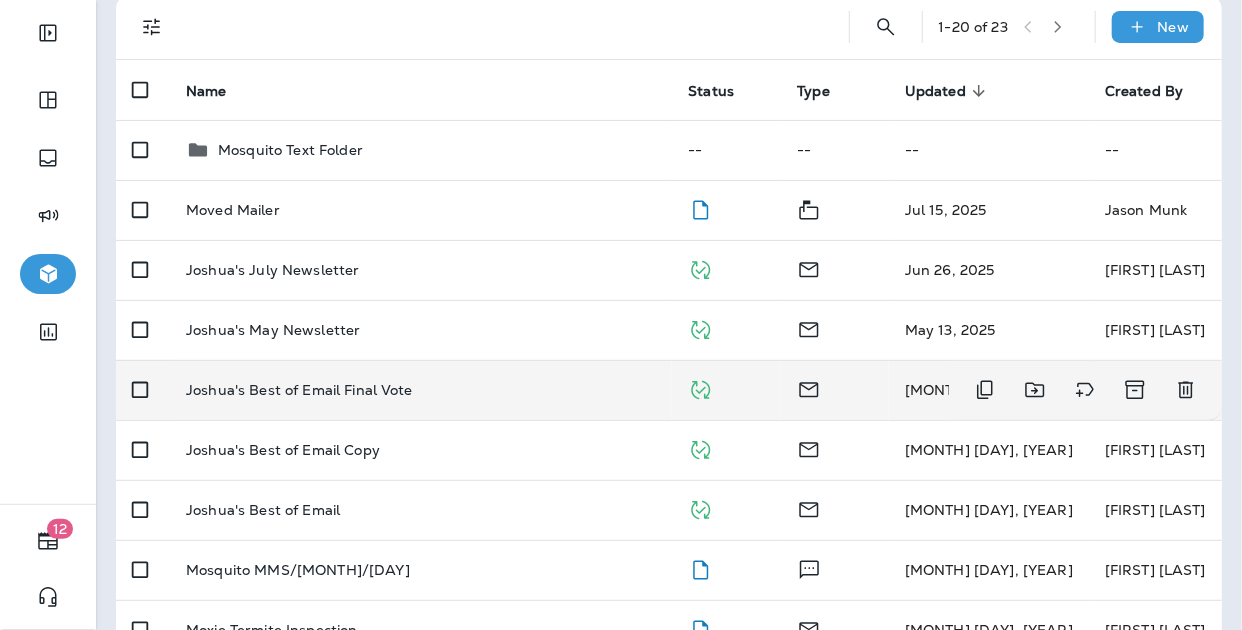 scroll, scrollTop: 140, scrollLeft: 0, axis: vertical 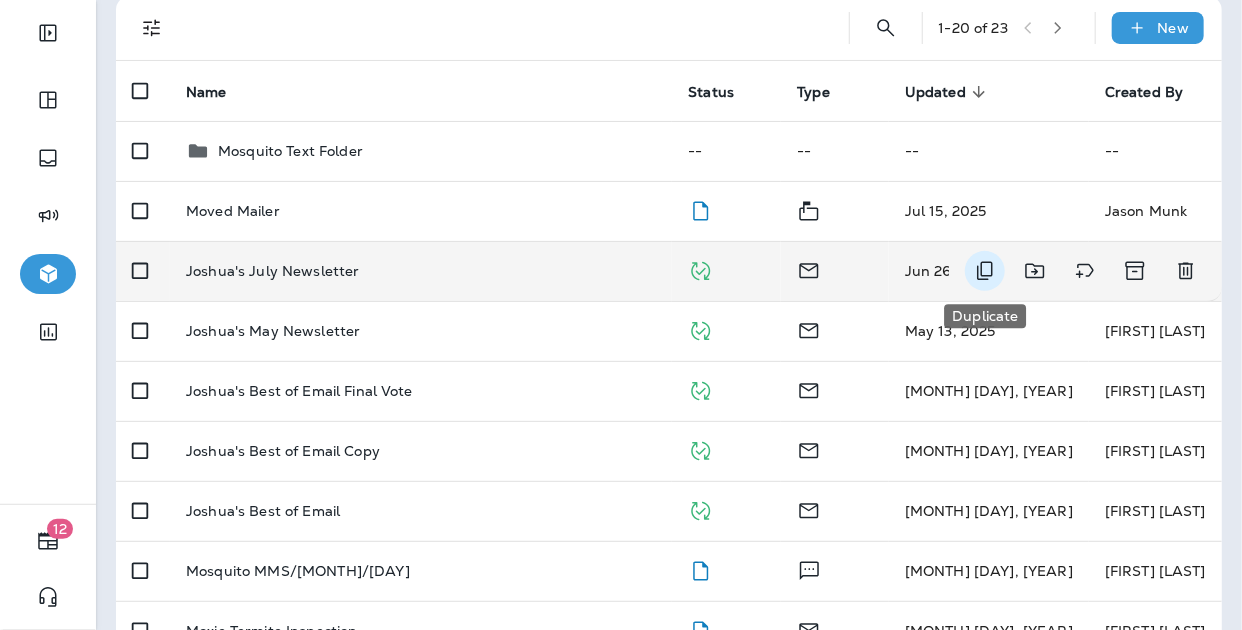click 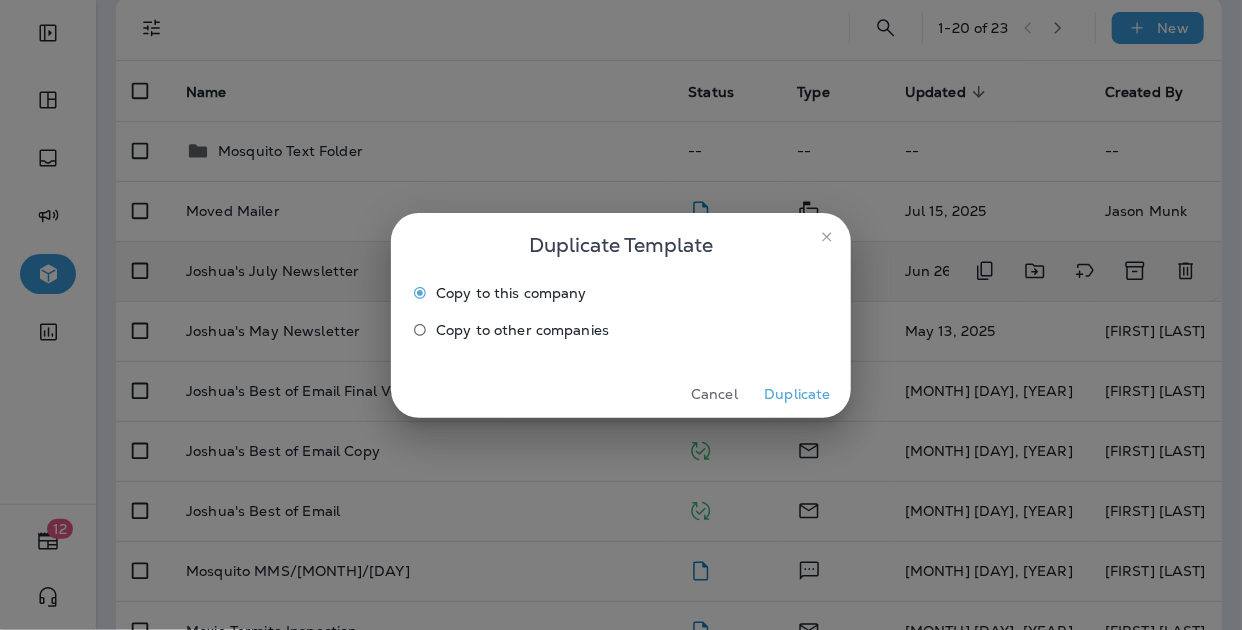 click on "Duplicate" at bounding box center [797, 394] 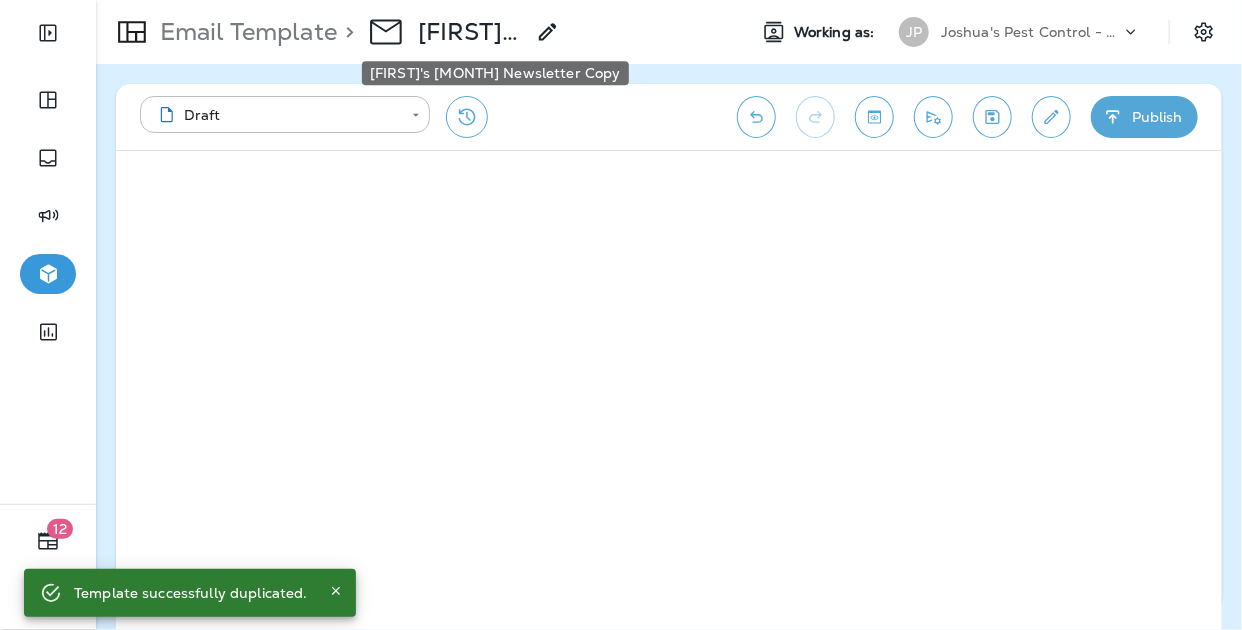 click on "[FIRST]'s [MONTH] Newsletter Copy" at bounding box center [471, 32] 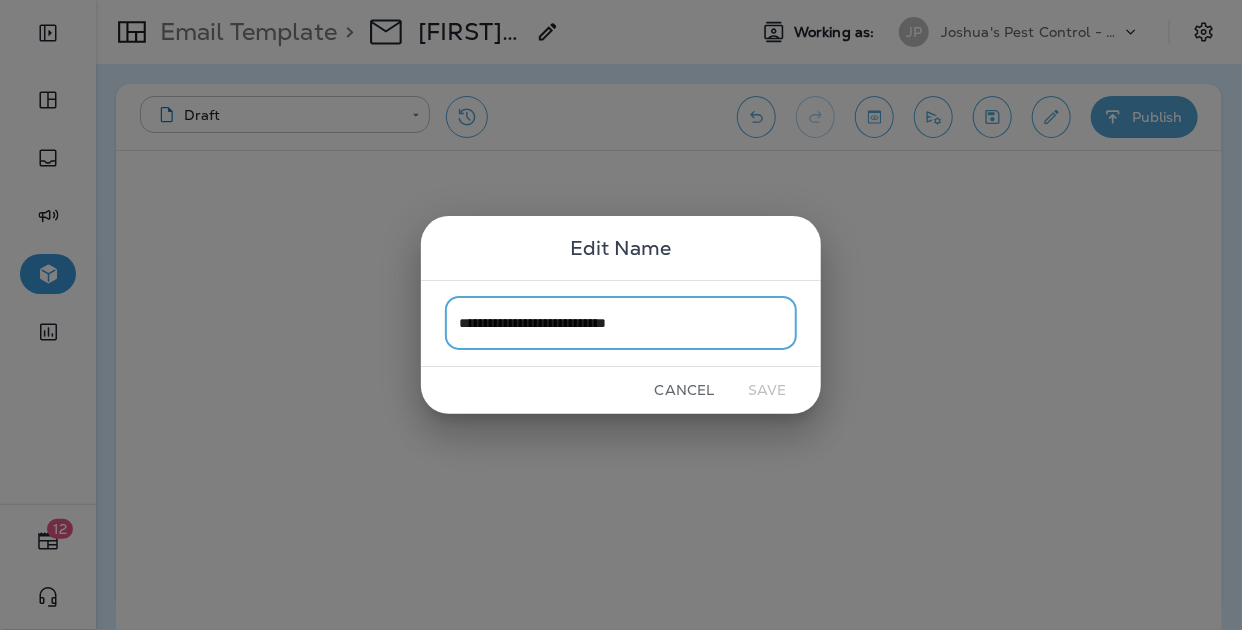 click on "**********" at bounding box center (621, 323) 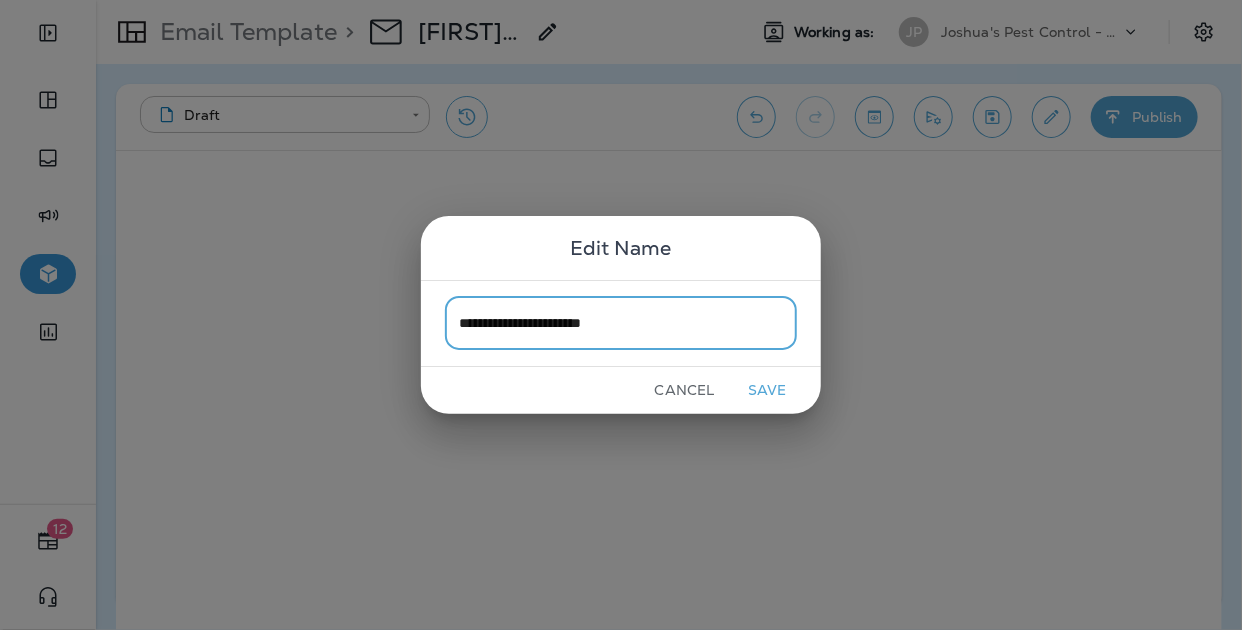 click on "**********" at bounding box center [621, 323] 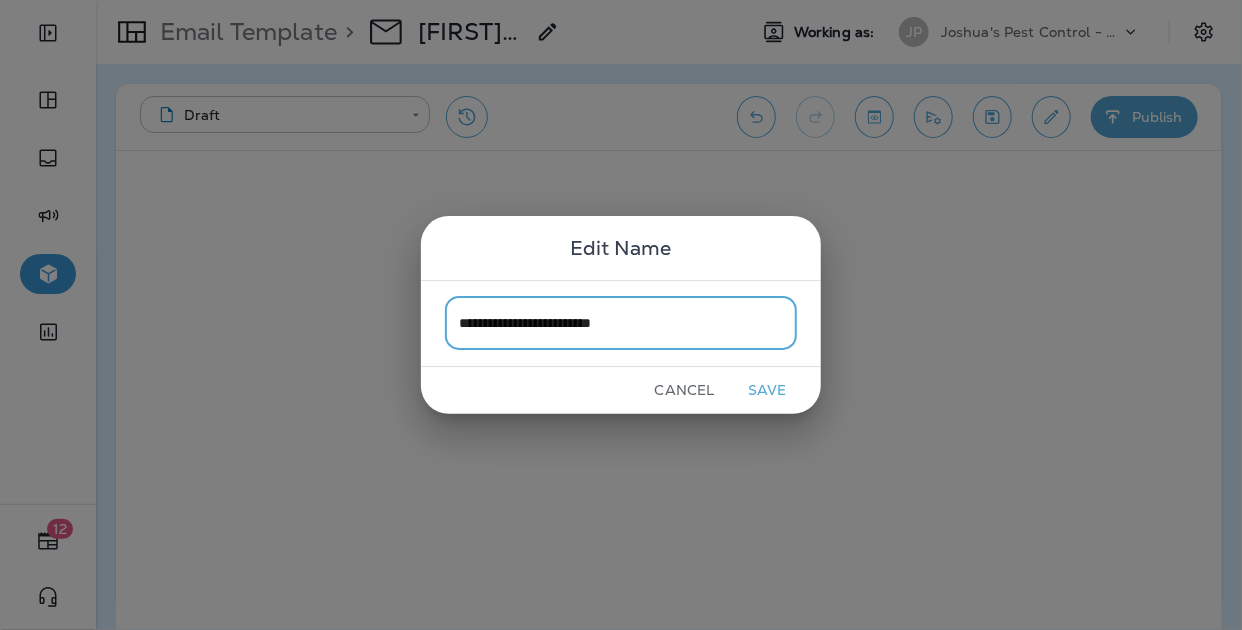 type on "**********" 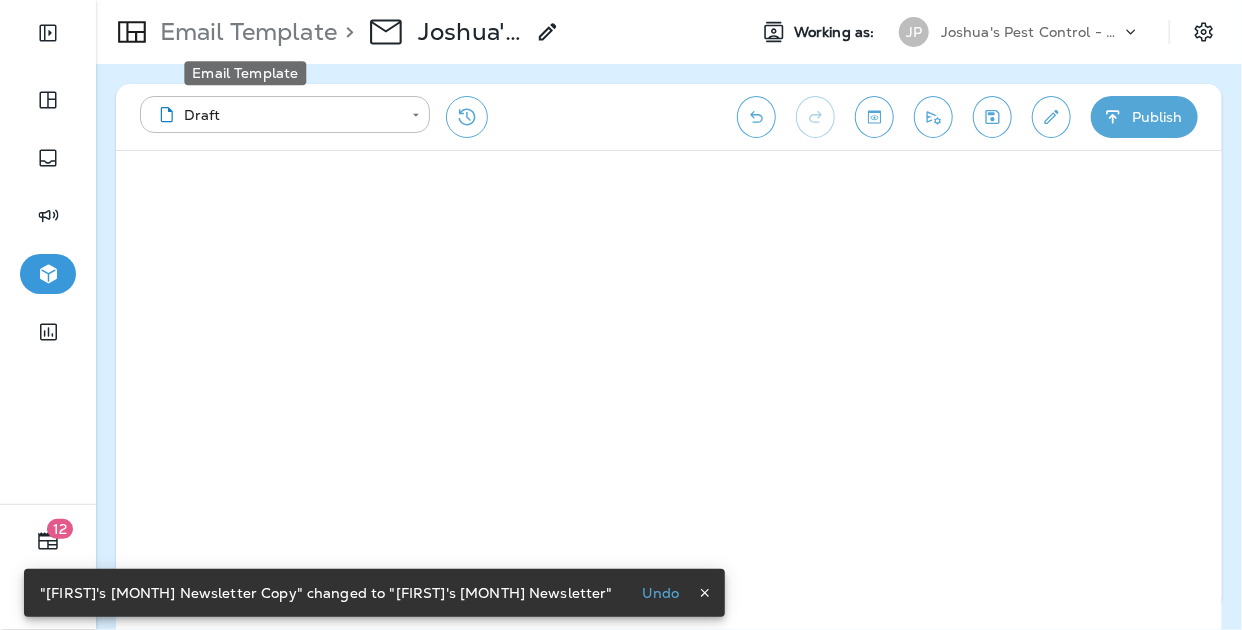 click on "Email Template" at bounding box center [244, 32] 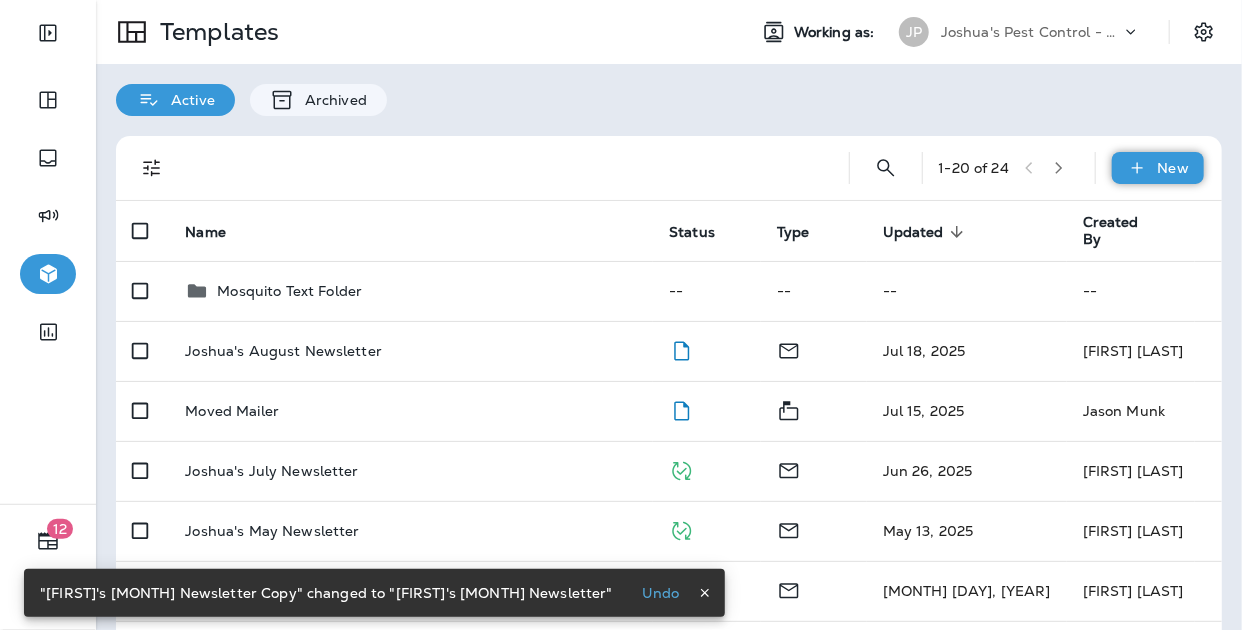 click 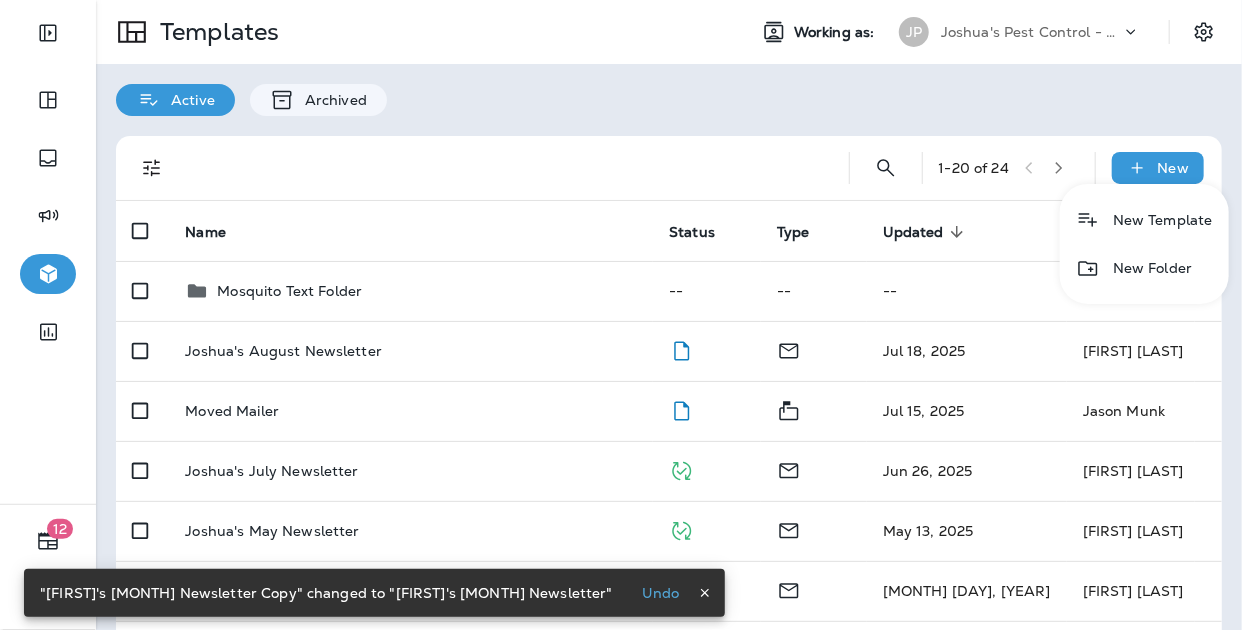 click on "New Folder" at bounding box center (1144, 268) 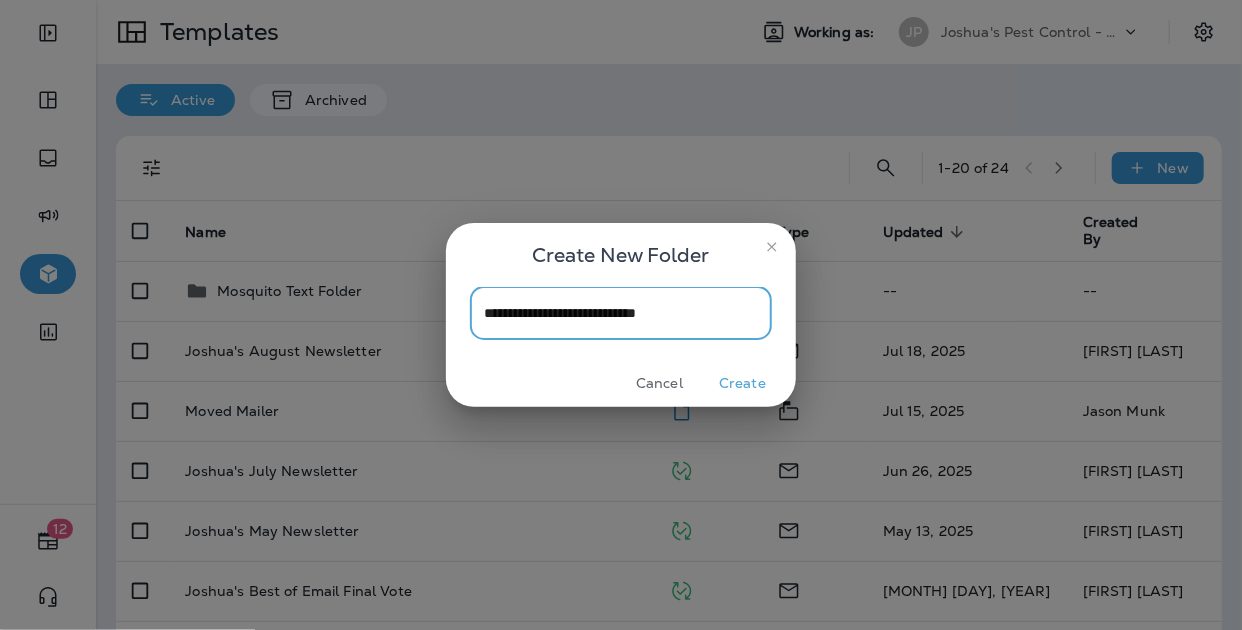 type on "**********" 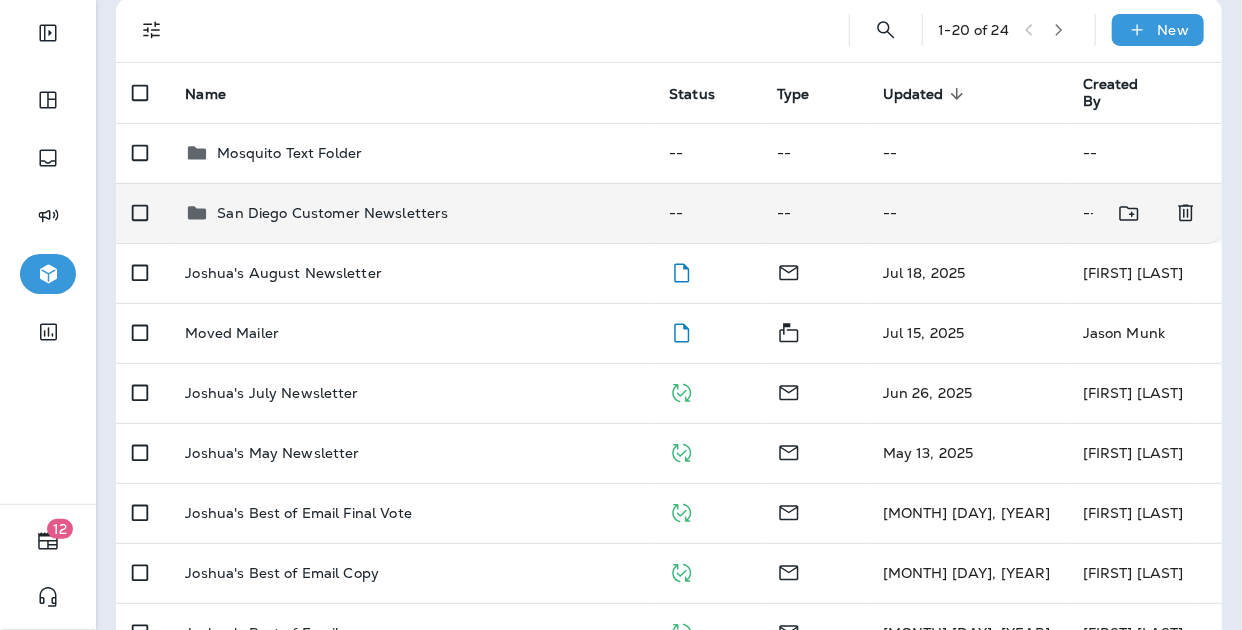 scroll, scrollTop: 145, scrollLeft: 0, axis: vertical 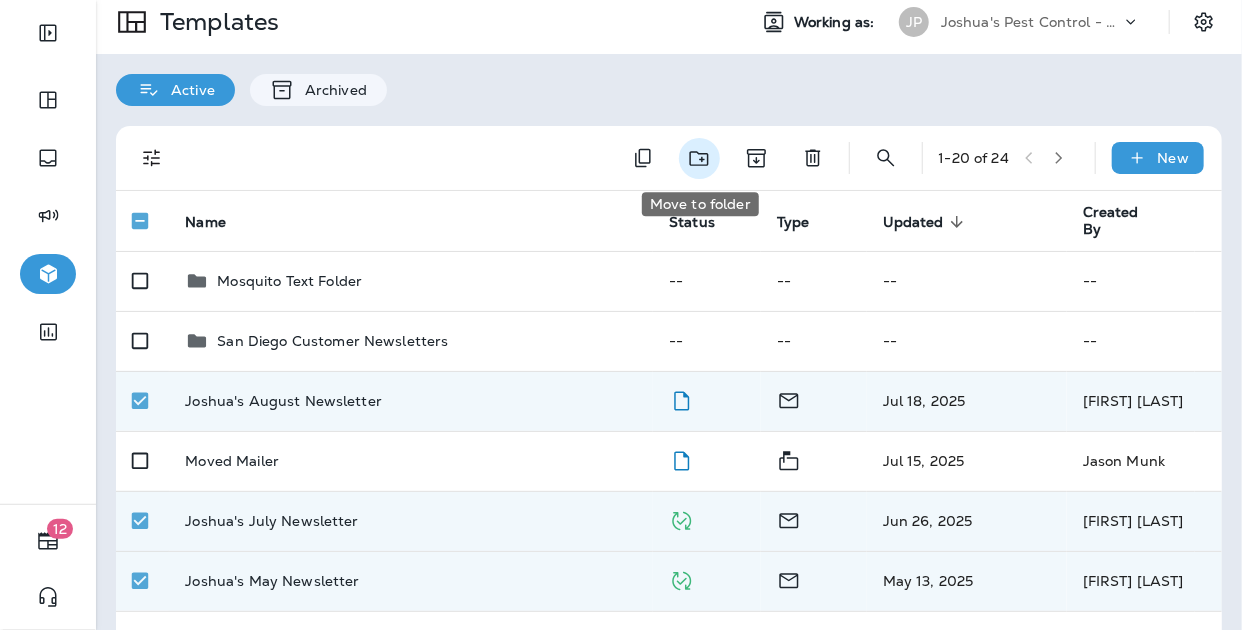 click 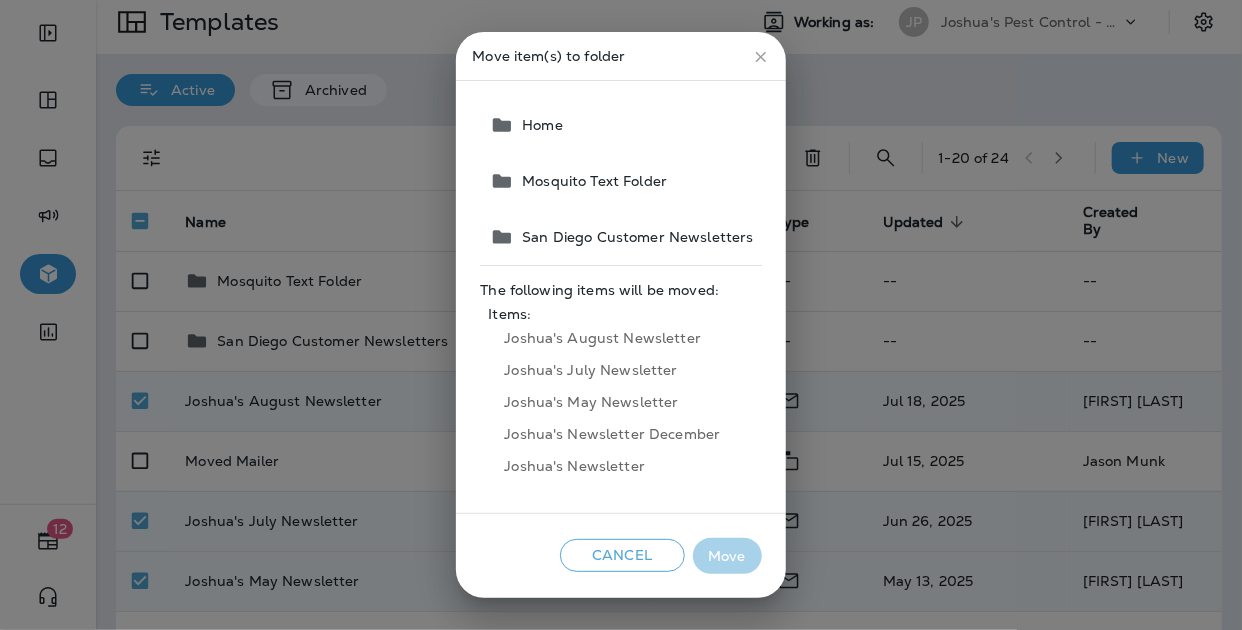 click on "San Diego Customer Newsletters" at bounding box center [633, 237] 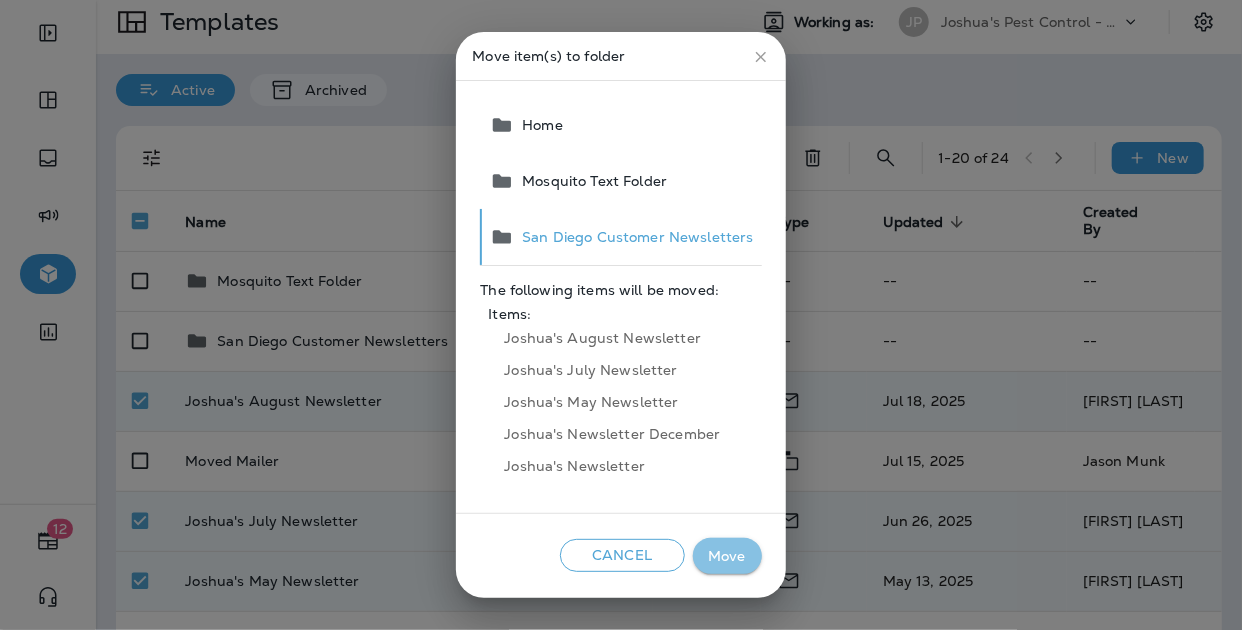 drag, startPoint x: 722, startPoint y: 563, endPoint x: 727, endPoint y: 521, distance: 42.296574 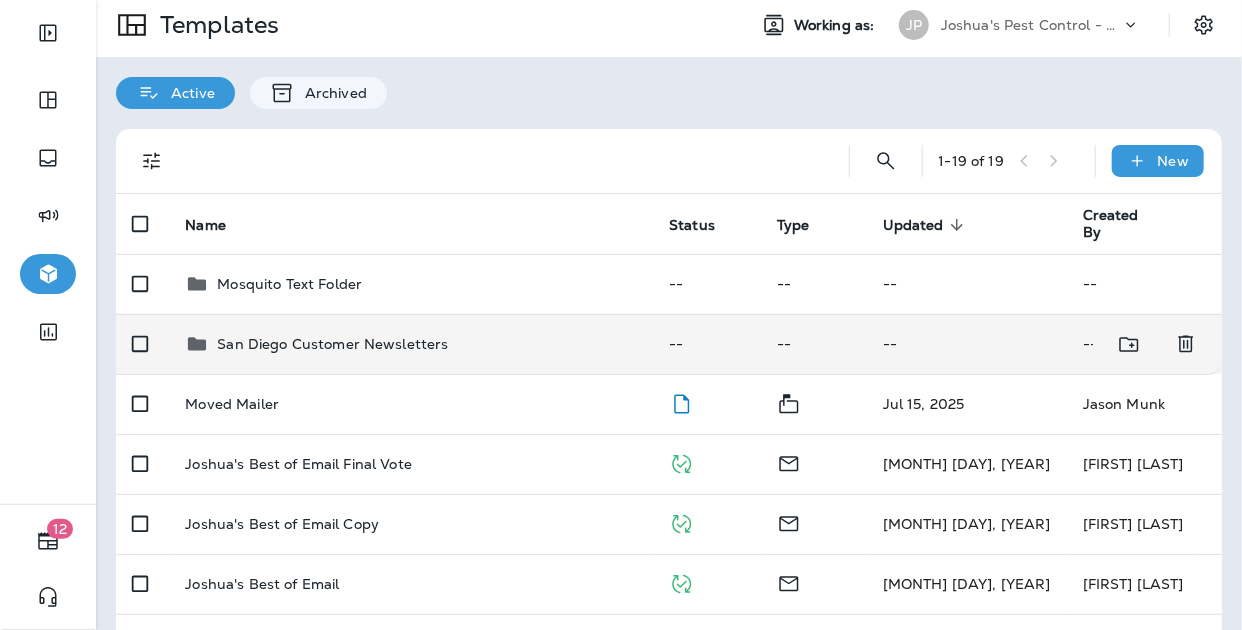 scroll, scrollTop: 3, scrollLeft: 0, axis: vertical 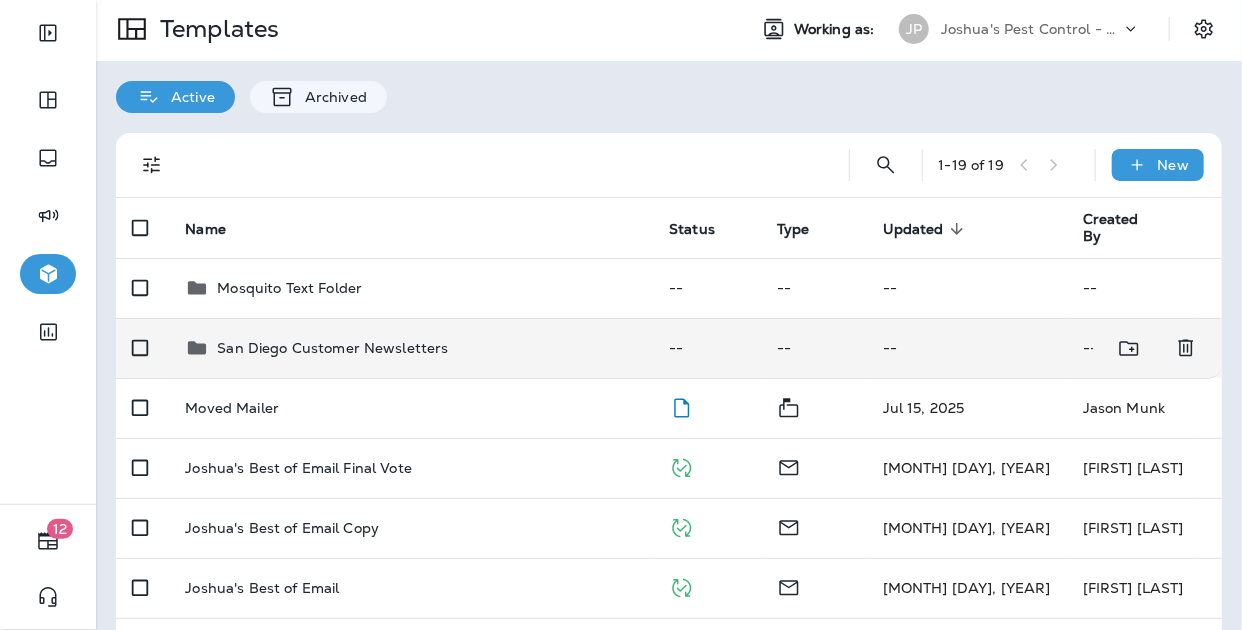 click on "San Diego Customer Newsletters" at bounding box center (411, 348) 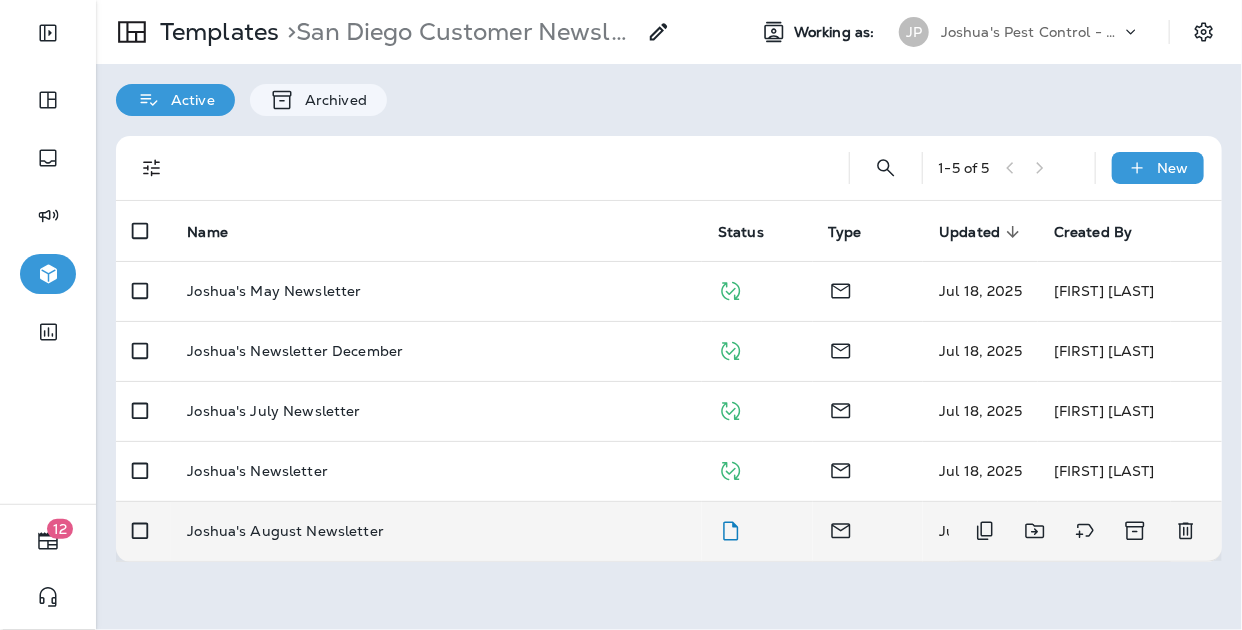 click on "Joshua's August Newsletter" at bounding box center (436, 531) 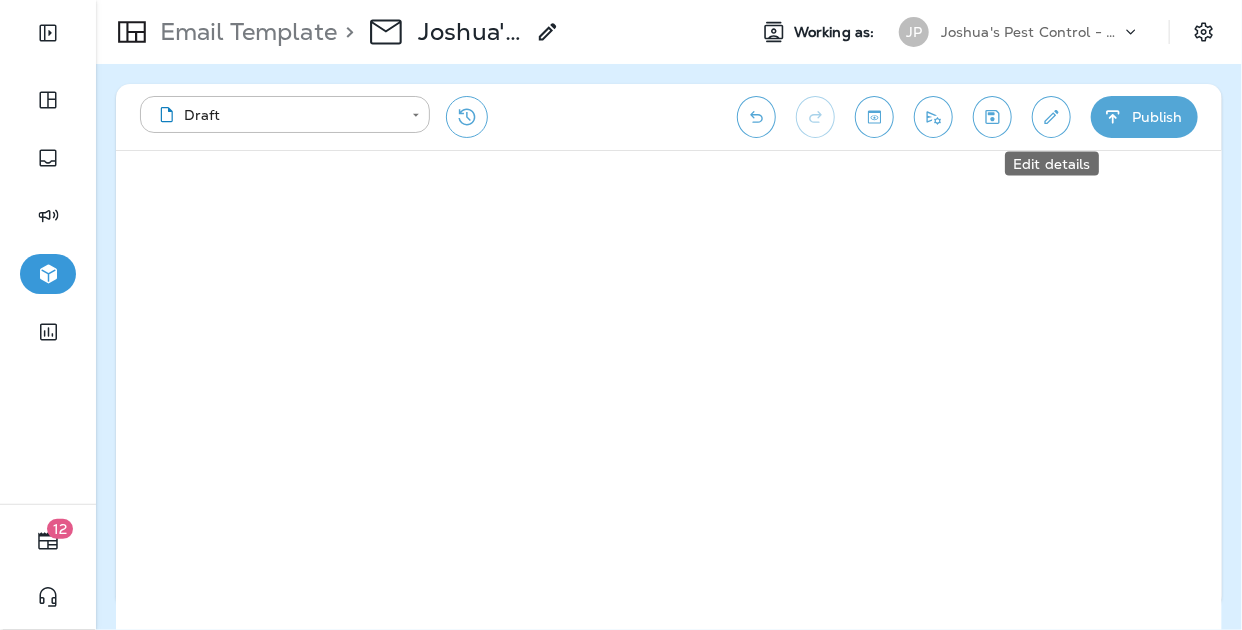 click 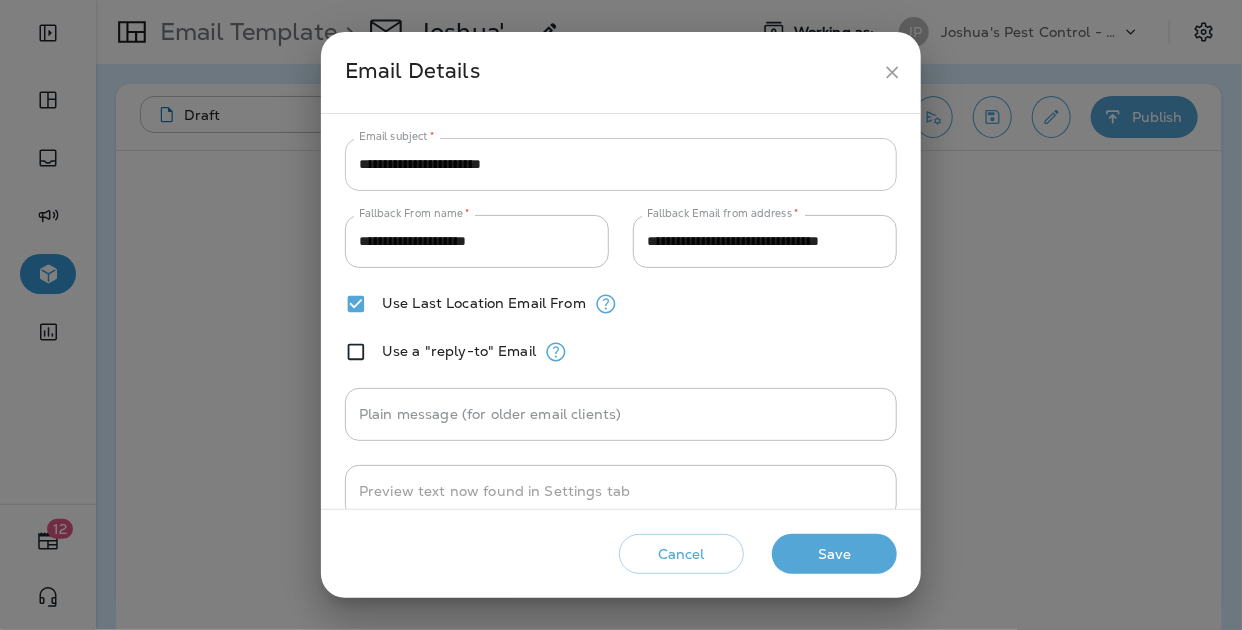 click on "**********" at bounding box center (621, 164) 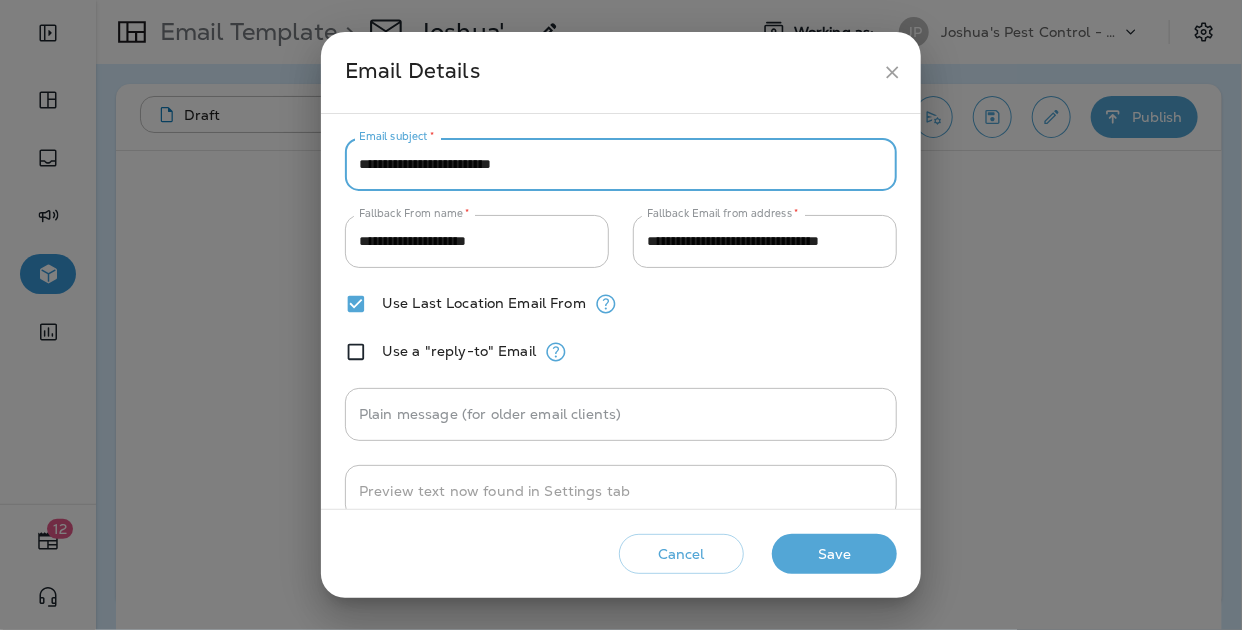 type on "**********" 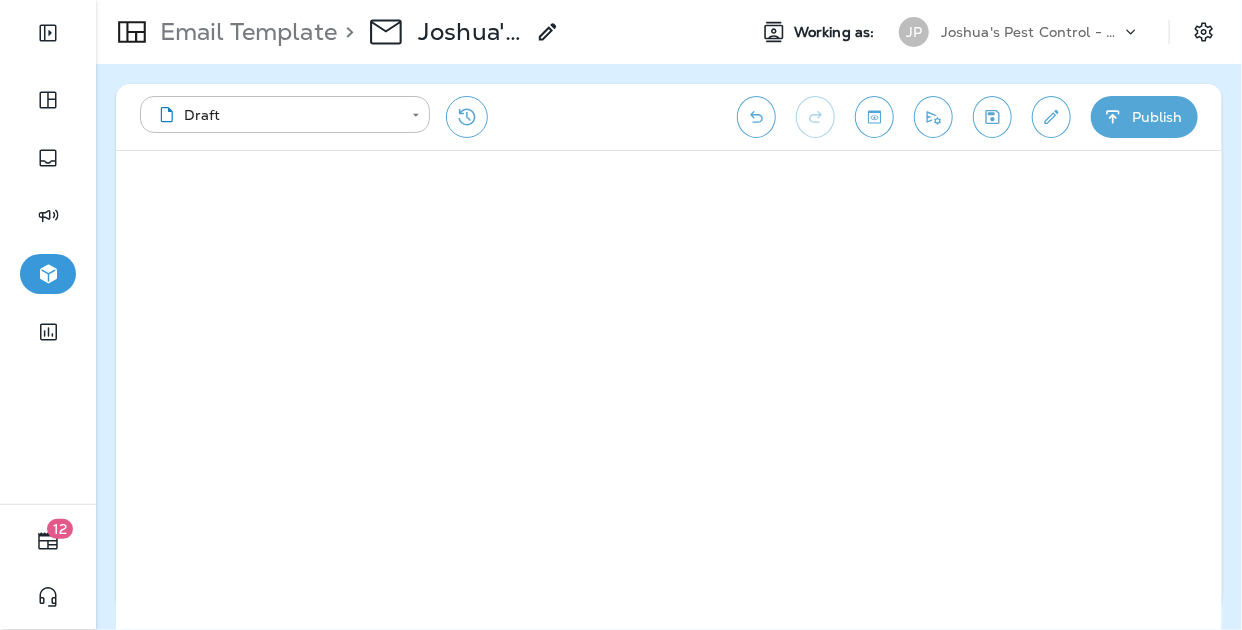 click on "Joshua's Pest Control - San Diego" at bounding box center [1031, 32] 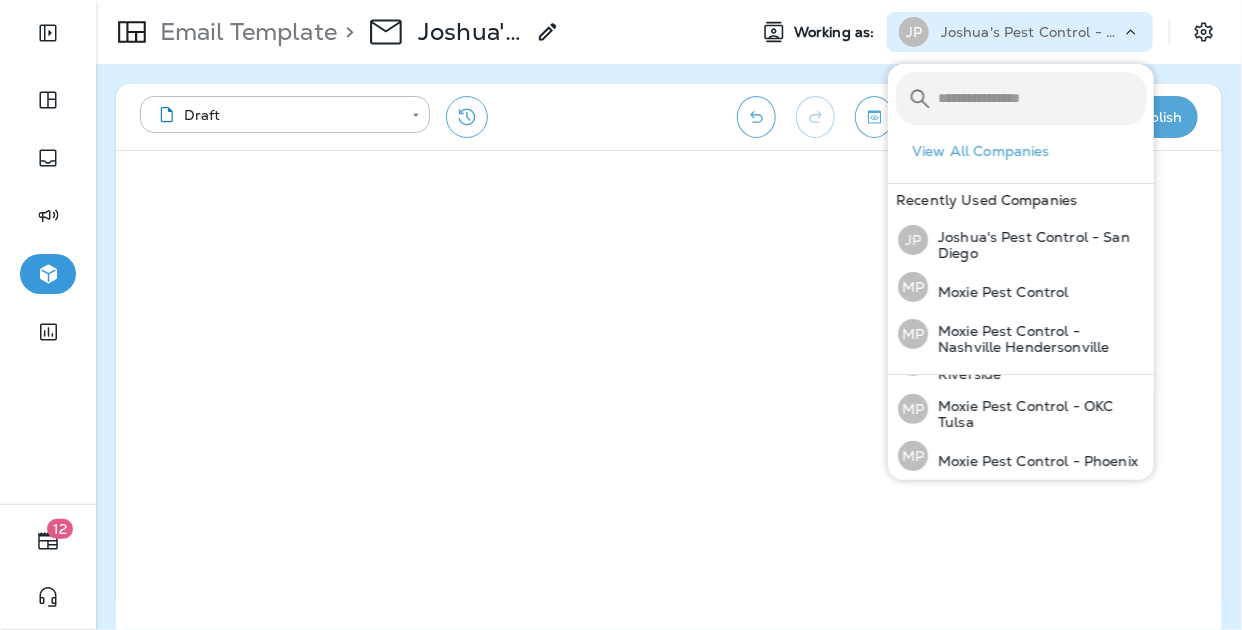 scroll, scrollTop: 172, scrollLeft: 0, axis: vertical 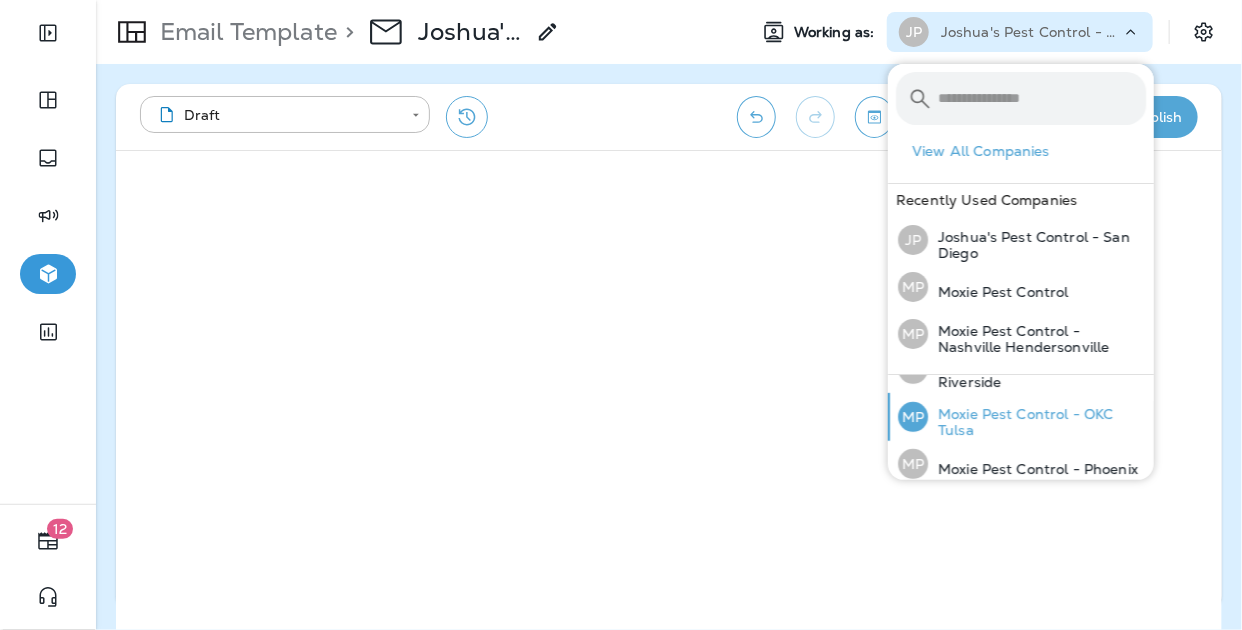 click on "Moxie Pest Control - OKC Tulsa" at bounding box center [1037, 422] 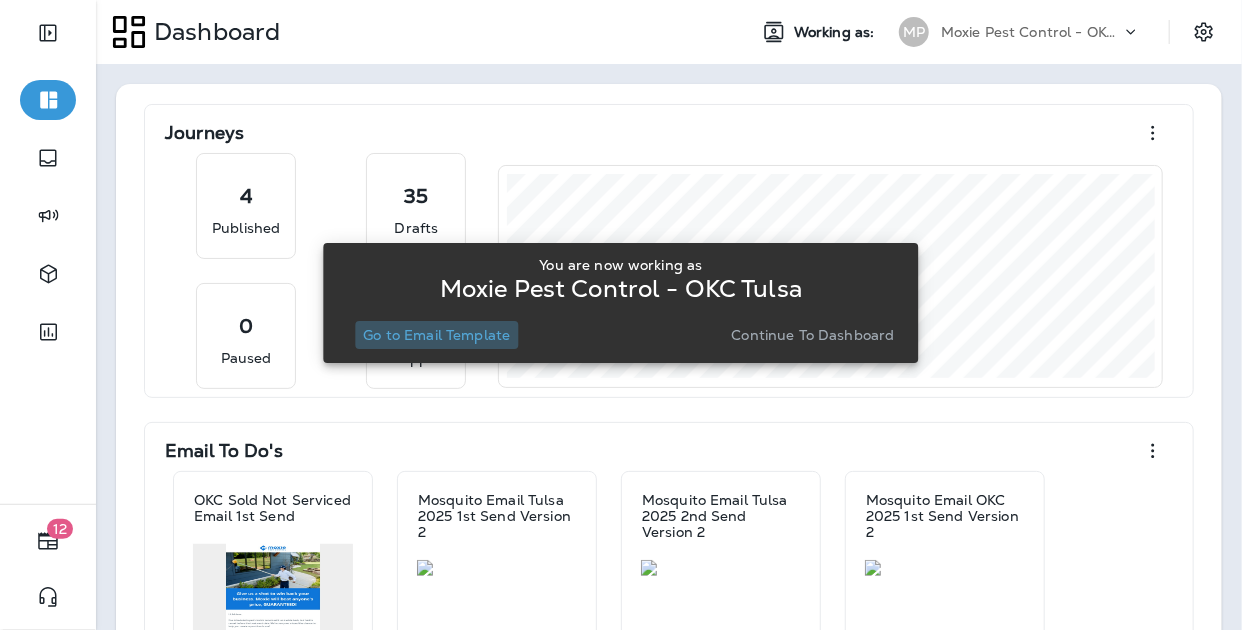 click on "Go to Email Template" at bounding box center (436, 335) 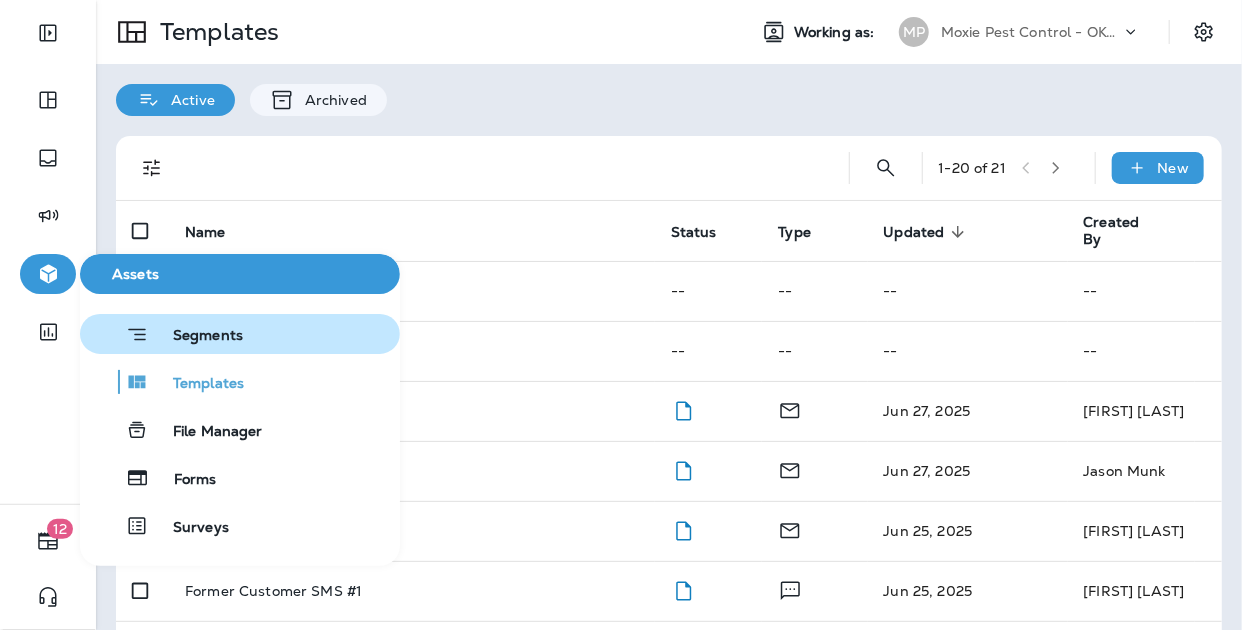 click on "Segments" at bounding box center (196, 337) 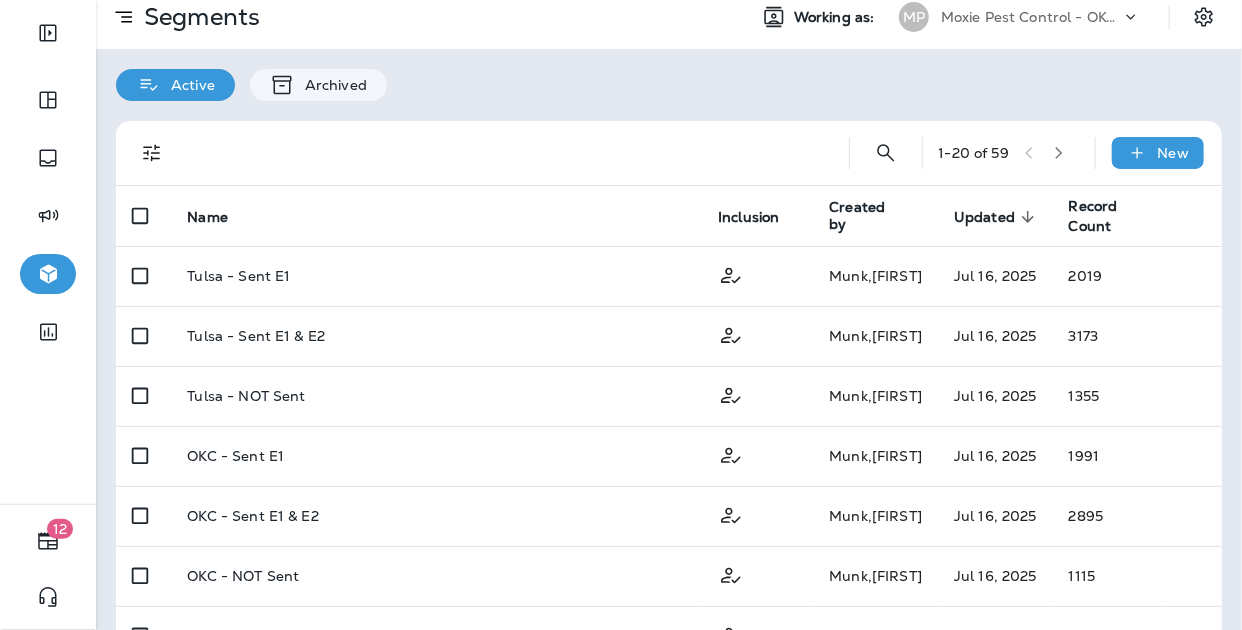 scroll, scrollTop: 0, scrollLeft: 0, axis: both 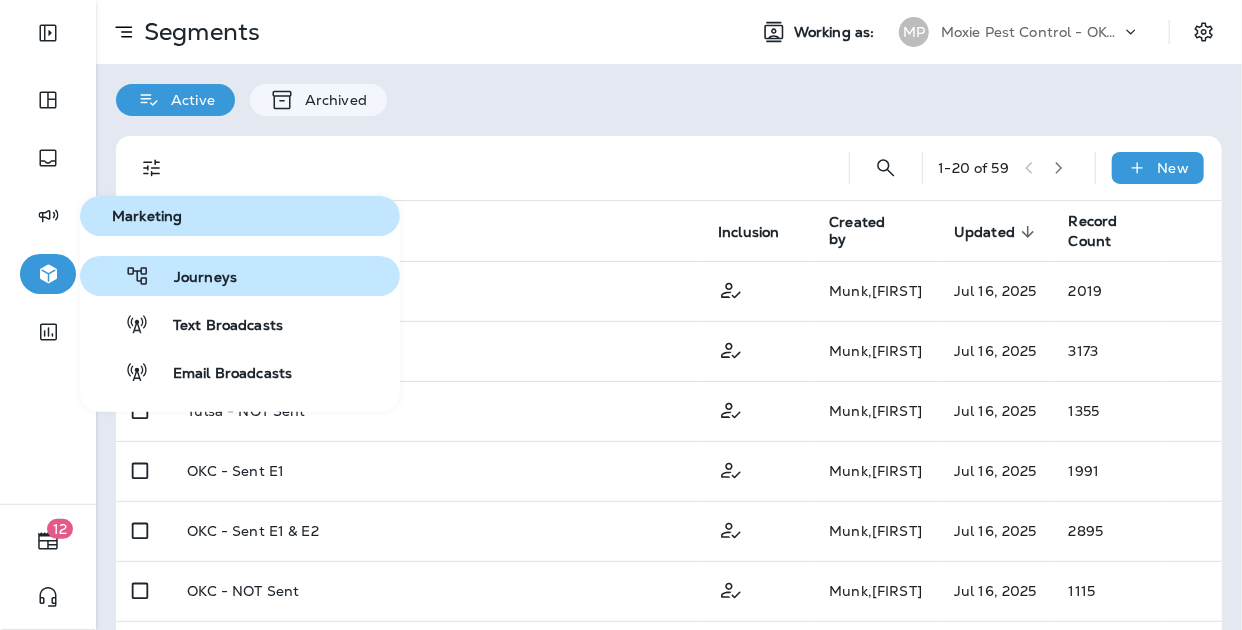 click on "Journeys" at bounding box center [193, 278] 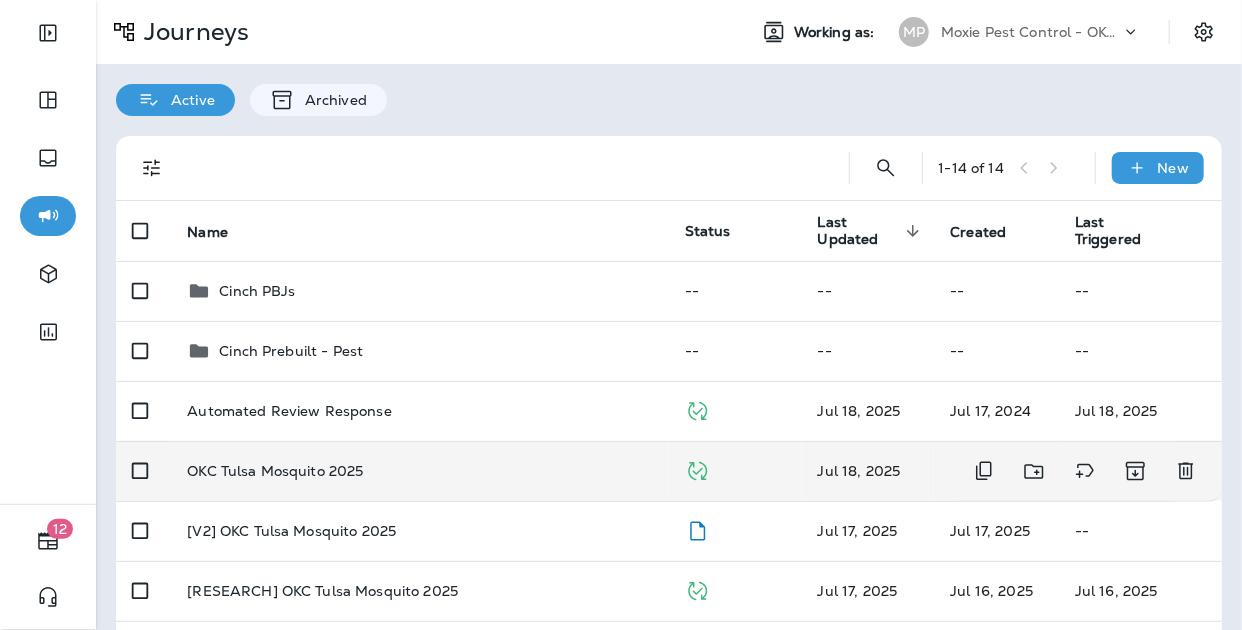 click on "OKC Tulsa Mosquito 2025" at bounding box center (420, 471) 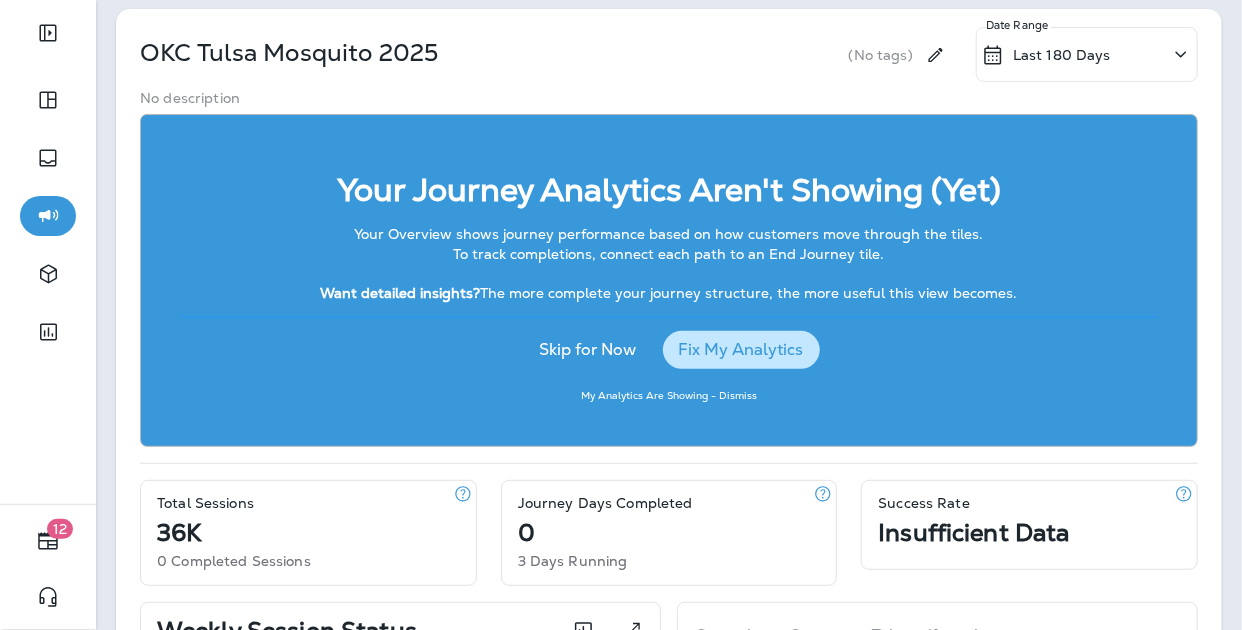 scroll, scrollTop: 0, scrollLeft: 0, axis: both 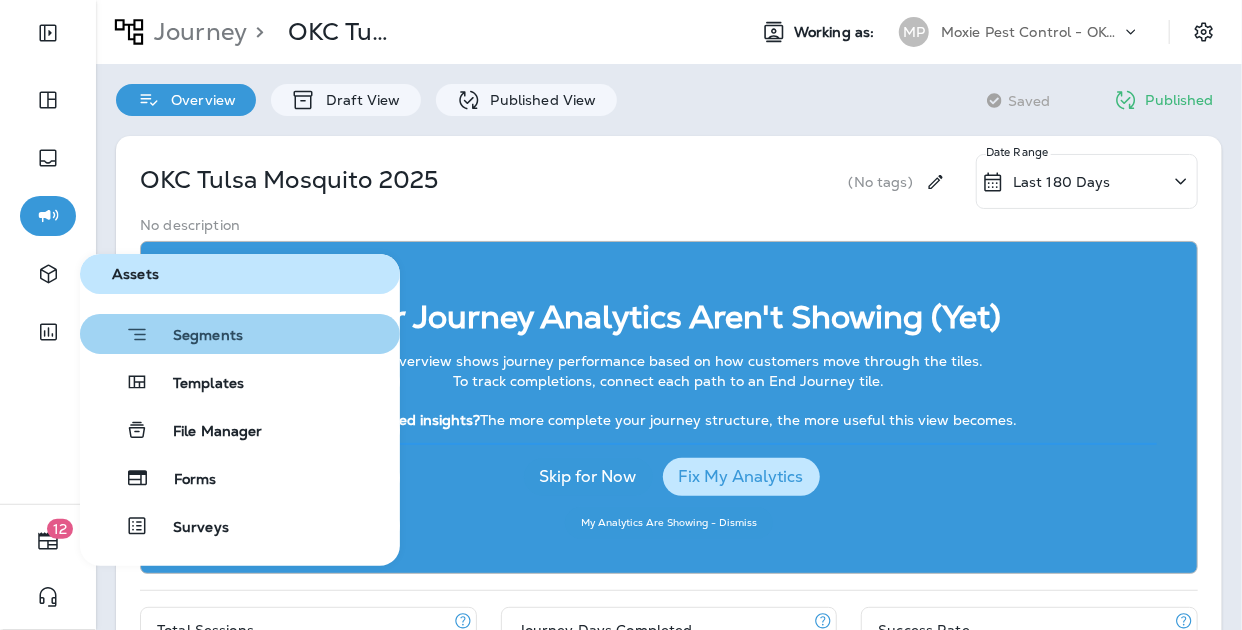 click on "Segments" at bounding box center [196, 337] 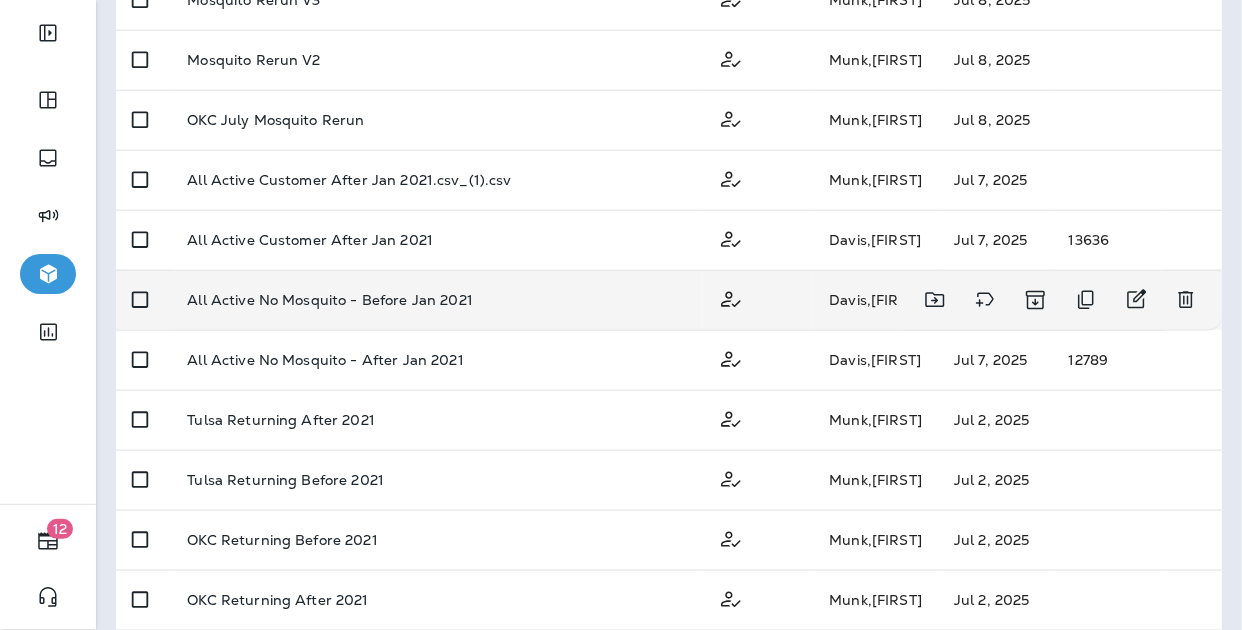 scroll, scrollTop: 747, scrollLeft: 0, axis: vertical 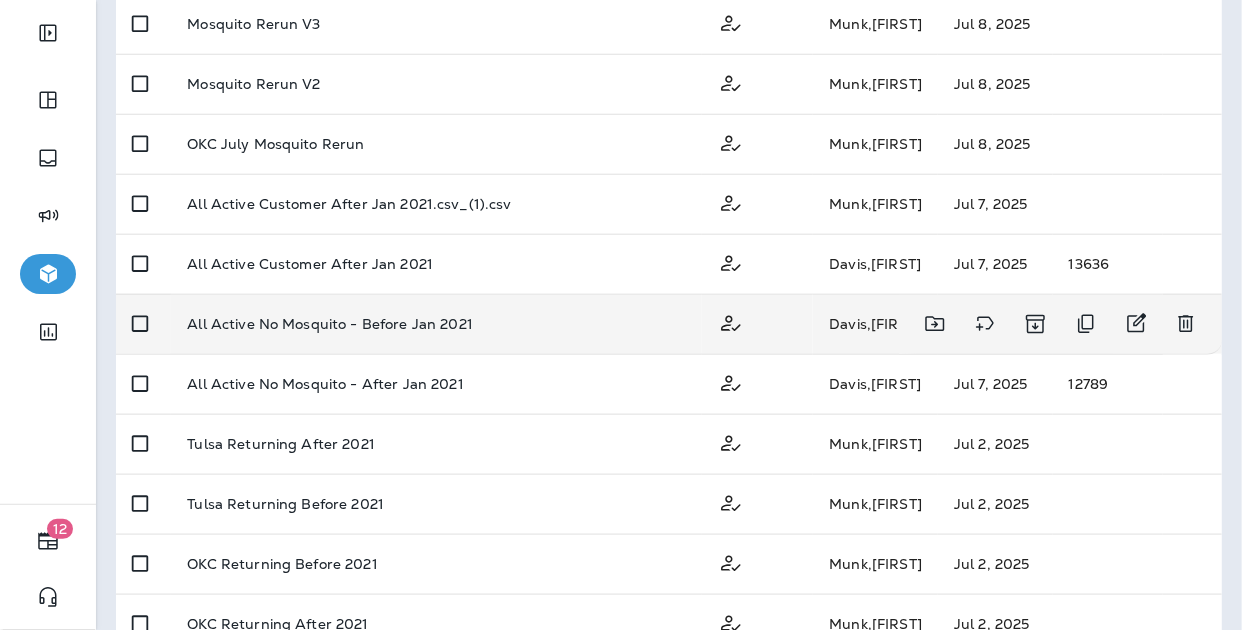 click on "All Active No Mosquito - Before Jan 2021" at bounding box center (436, 324) 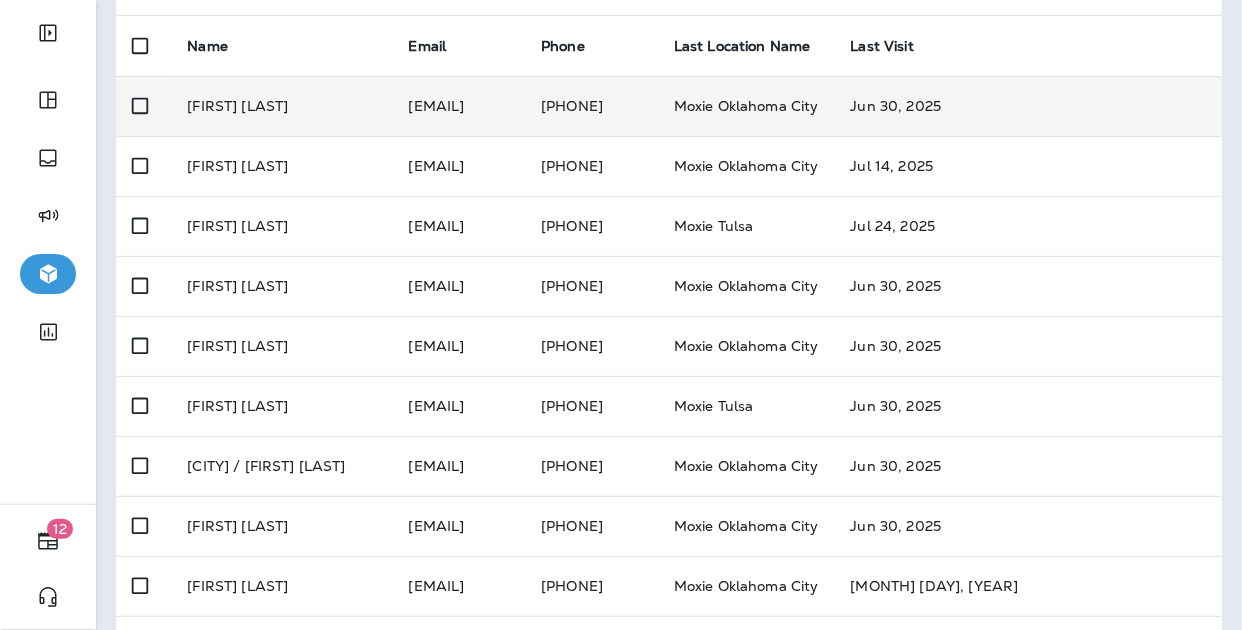 scroll, scrollTop: 0, scrollLeft: 0, axis: both 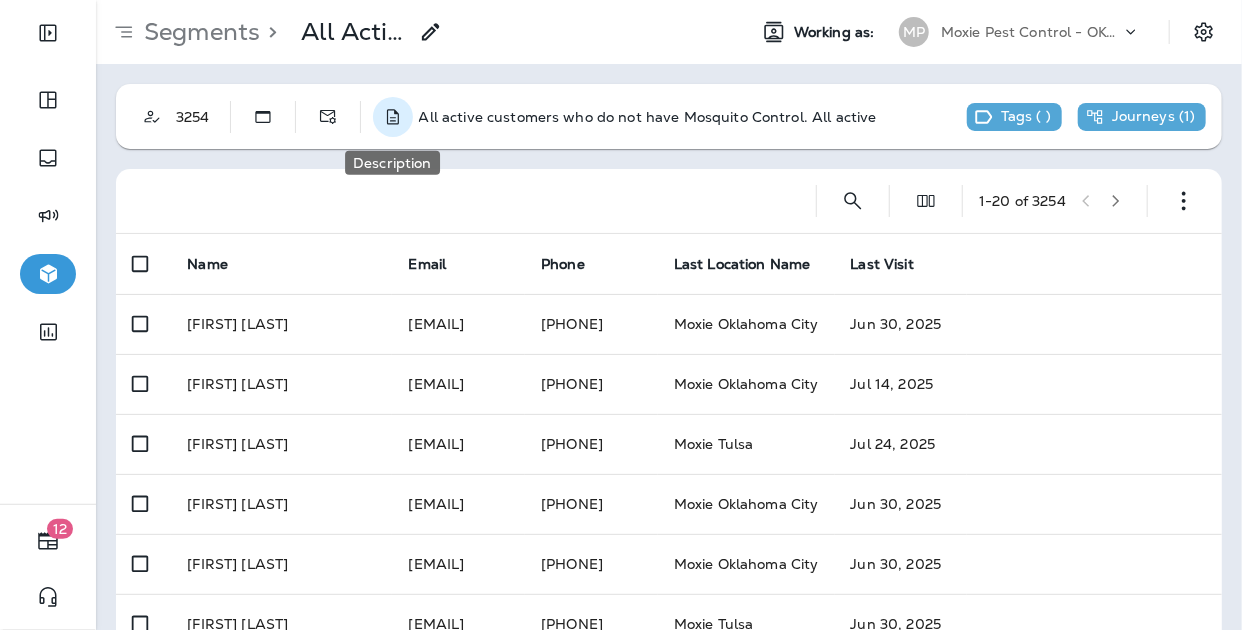 click 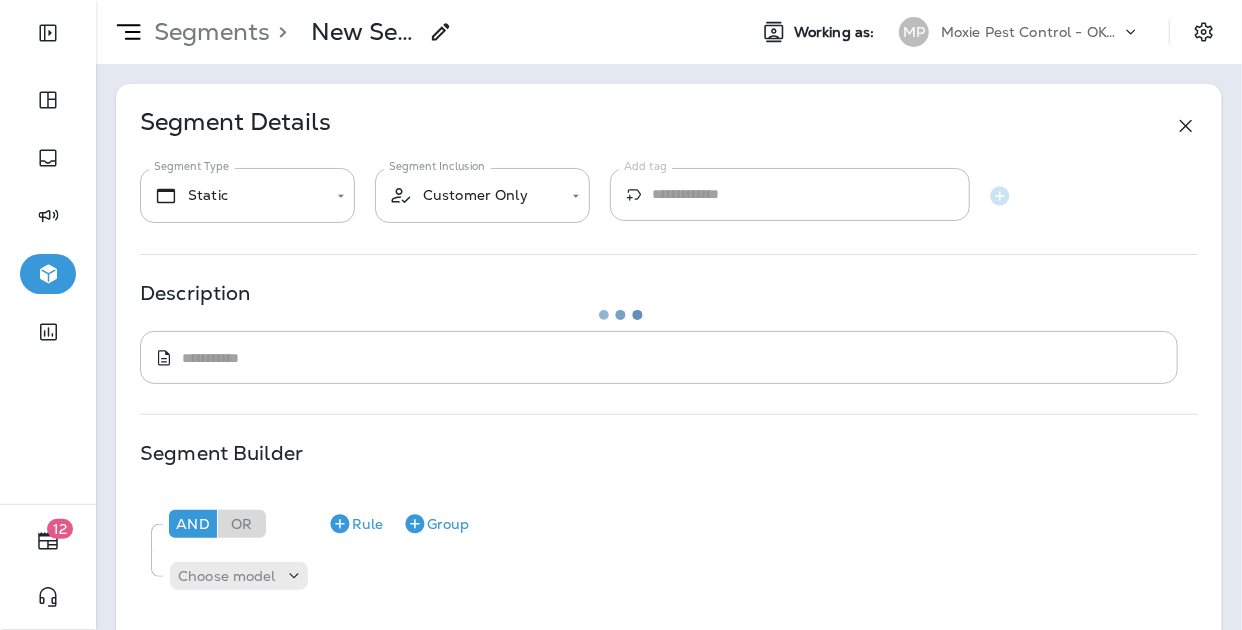 type on "**********" 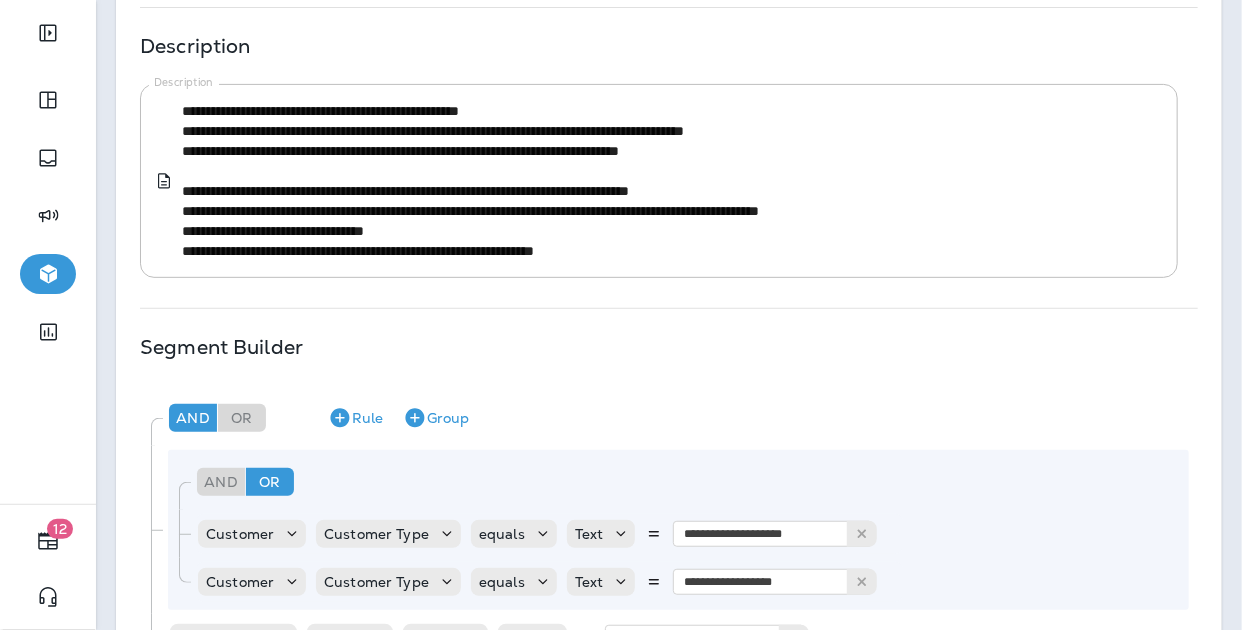 scroll, scrollTop: 0, scrollLeft: 0, axis: both 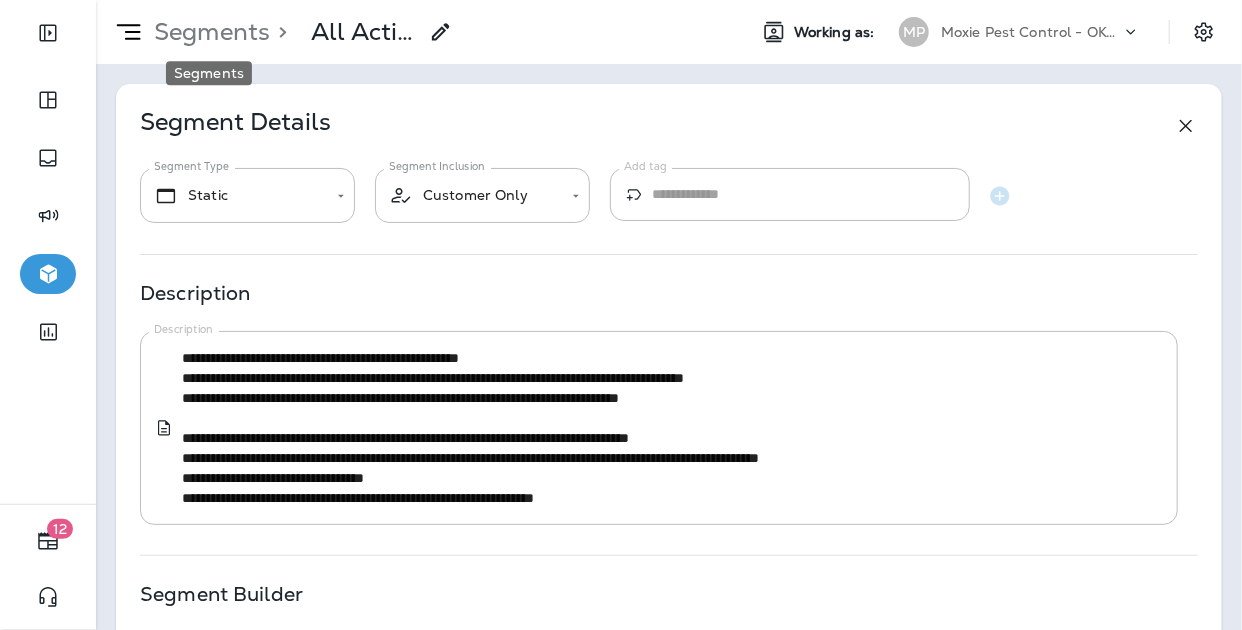 click on "Segments" at bounding box center [208, 32] 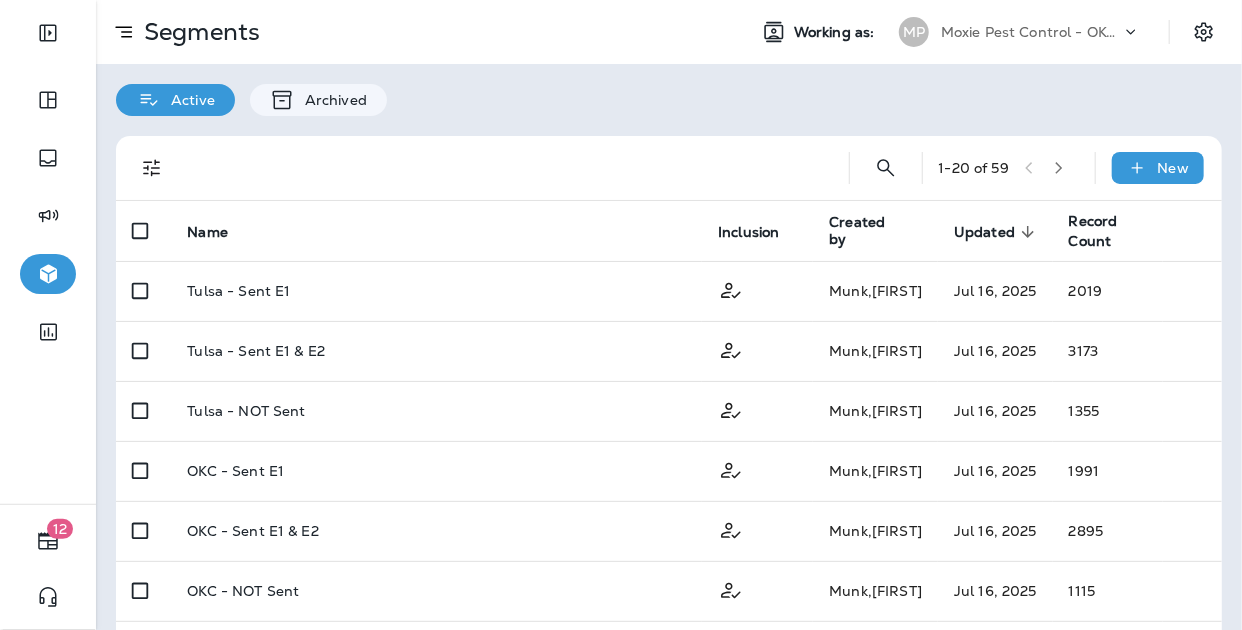 click on "Moxie Pest Control - OKC Tulsa" at bounding box center (1031, 32) 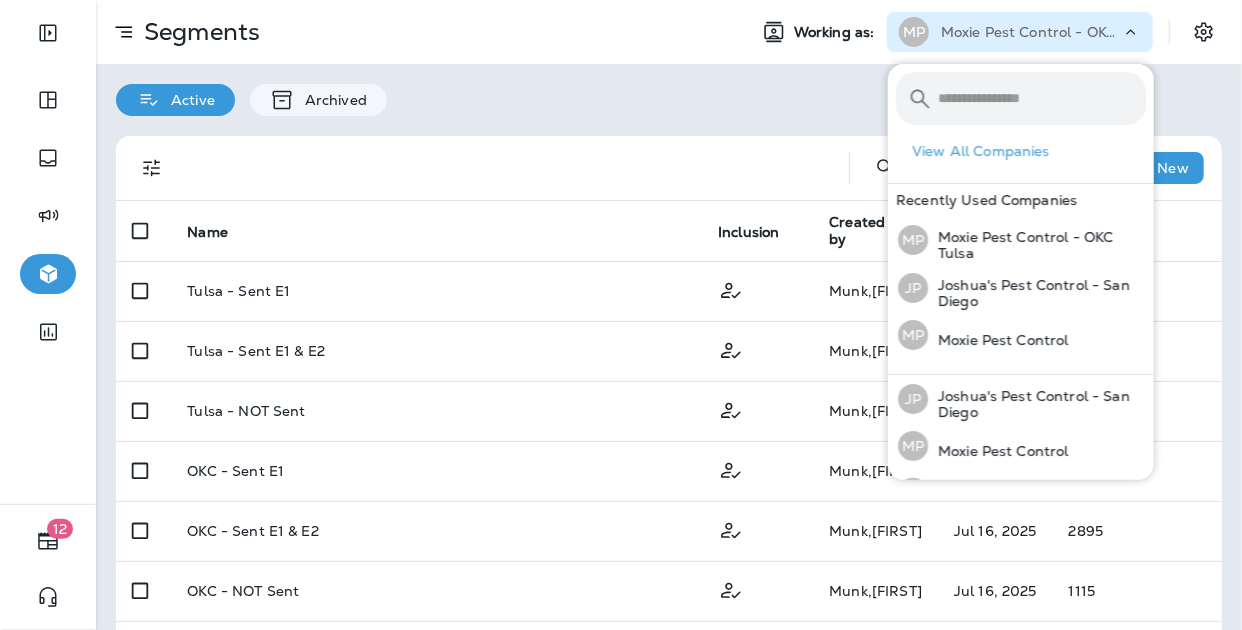 click on "Active Archived" at bounding box center [669, 90] 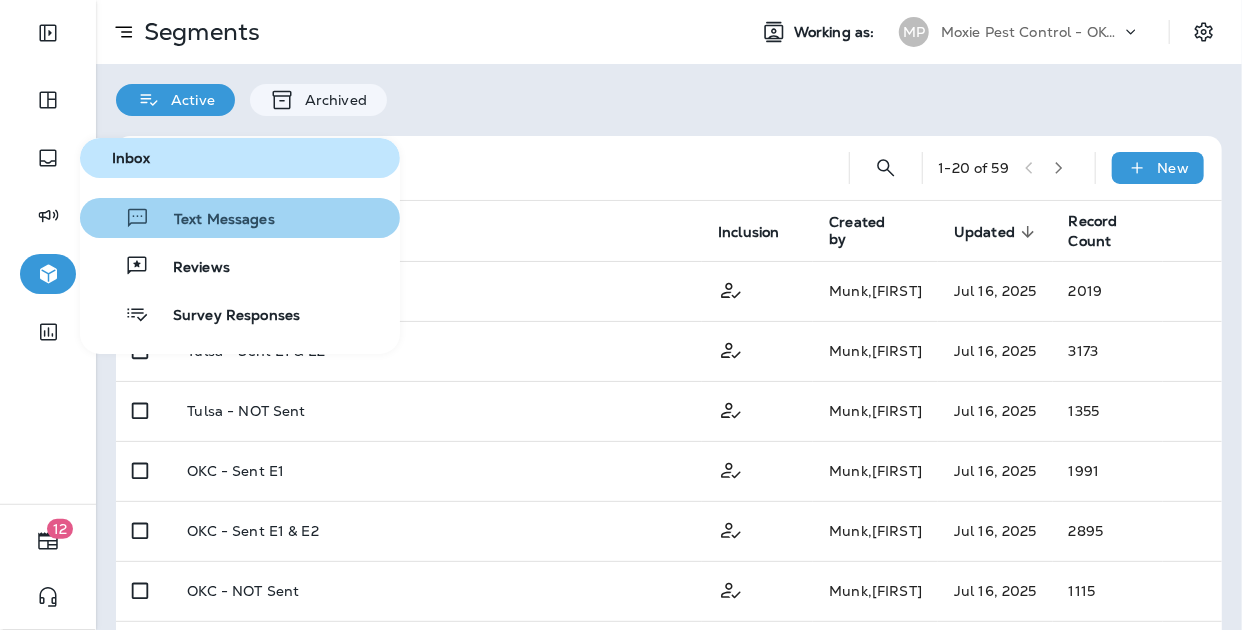 click on "Text Messages" at bounding box center [212, 220] 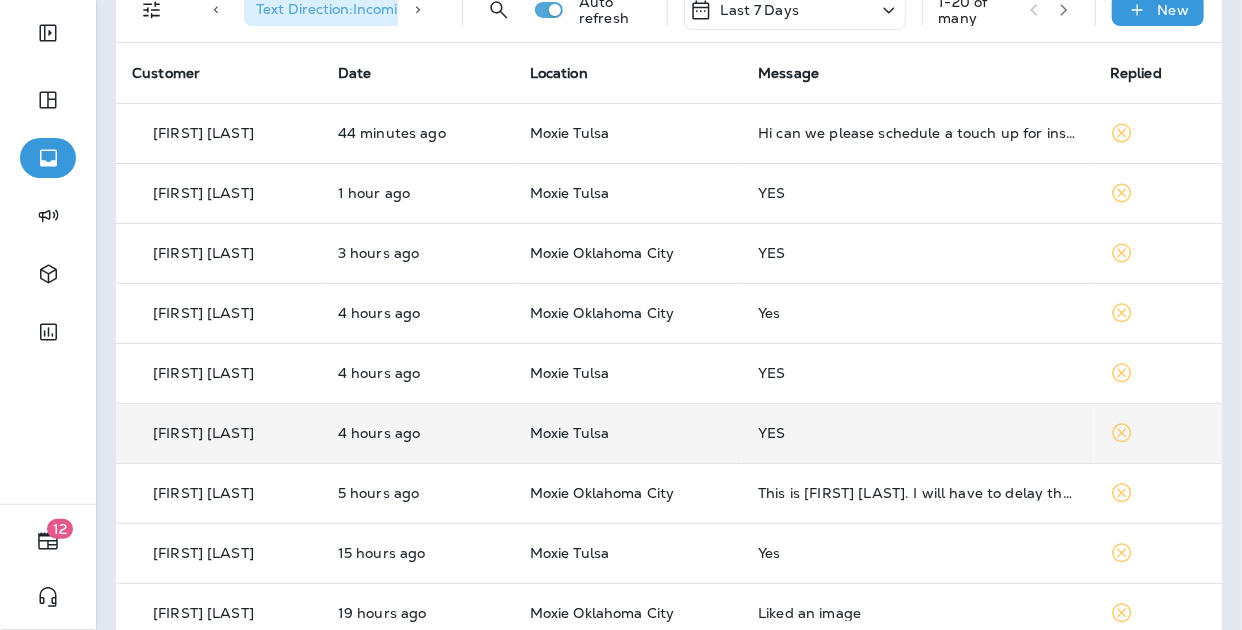 scroll, scrollTop: 0, scrollLeft: 0, axis: both 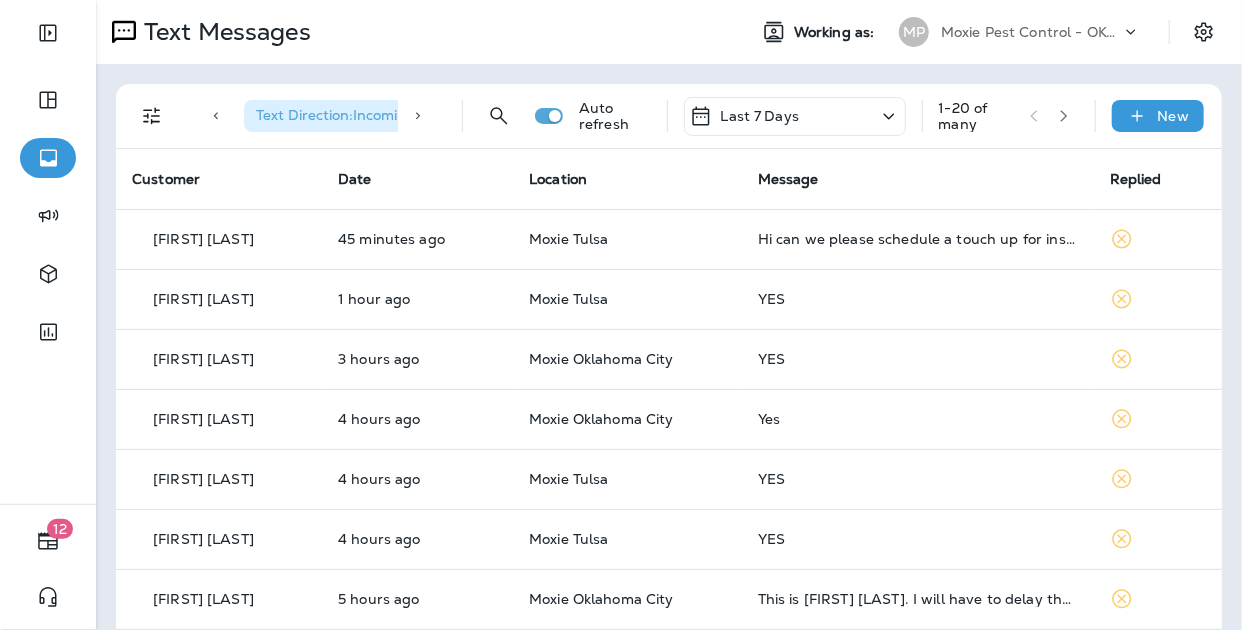 click 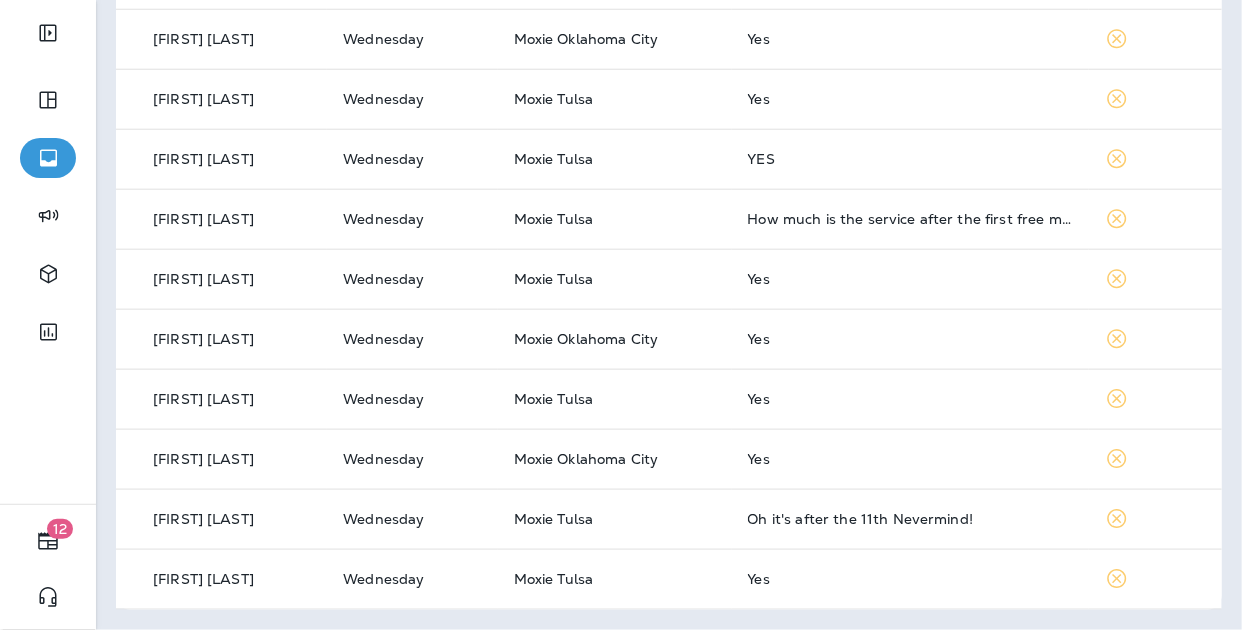 scroll, scrollTop: 0, scrollLeft: 0, axis: both 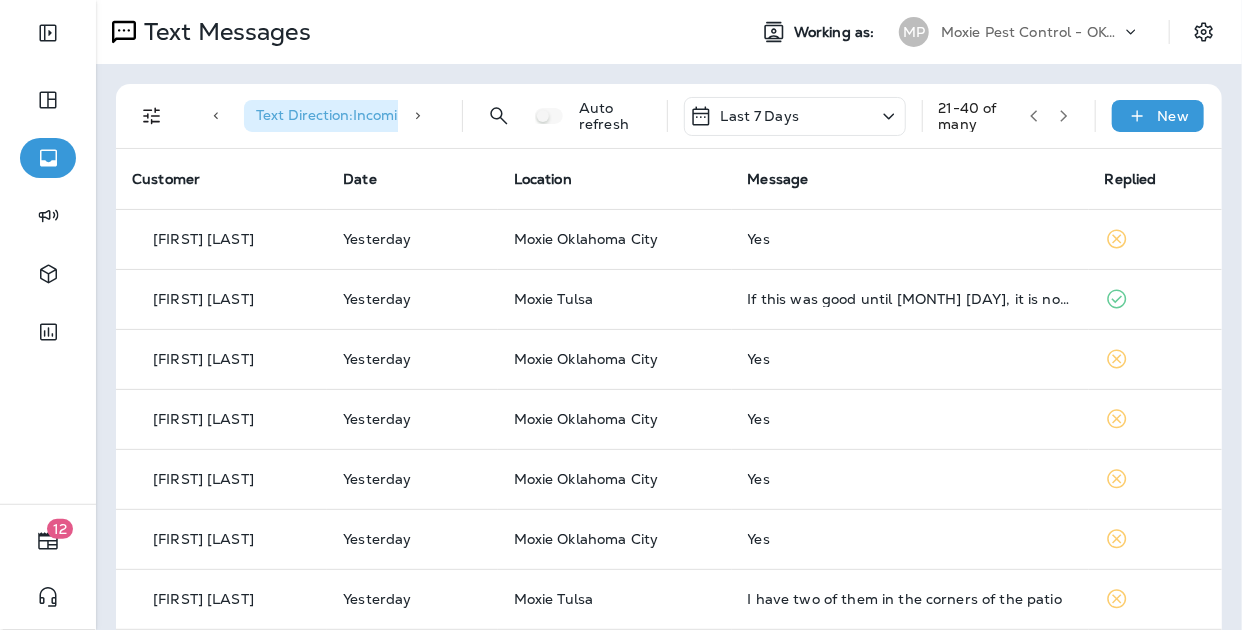 click 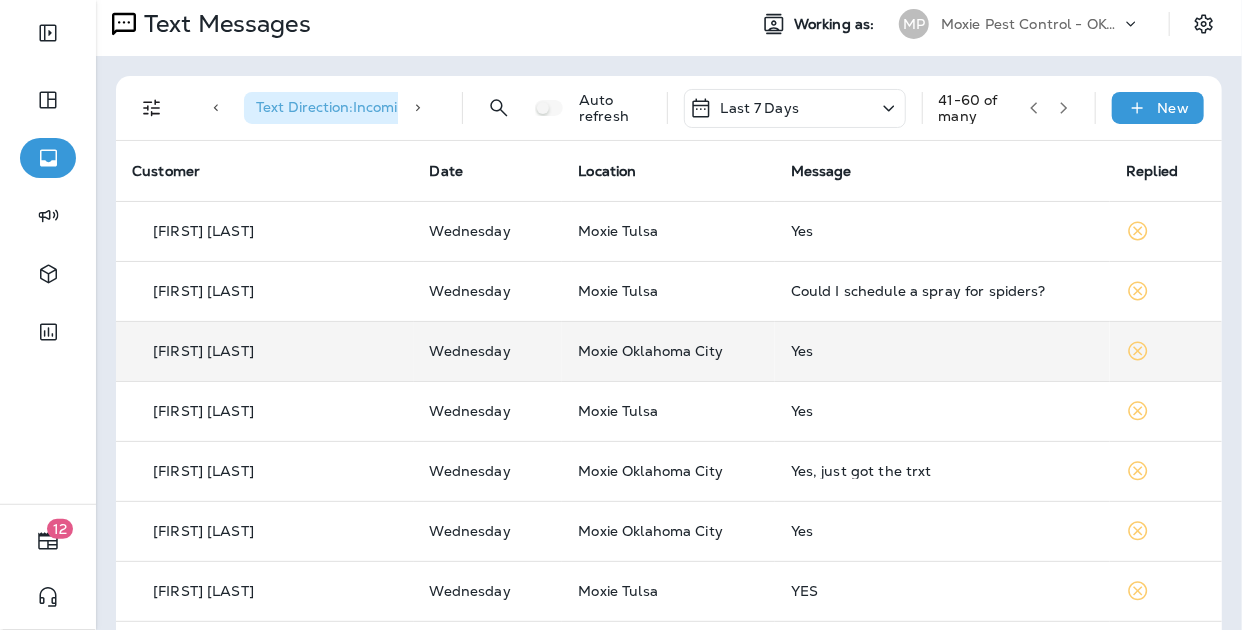 scroll, scrollTop: 0, scrollLeft: 0, axis: both 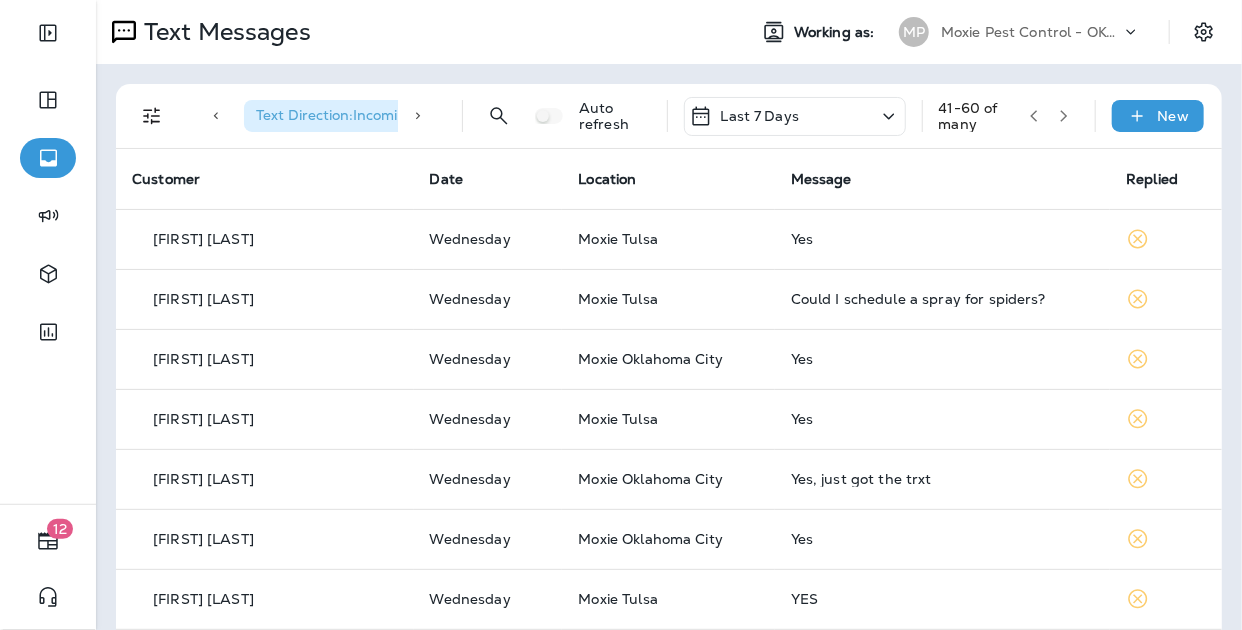click at bounding box center (1064, 116) 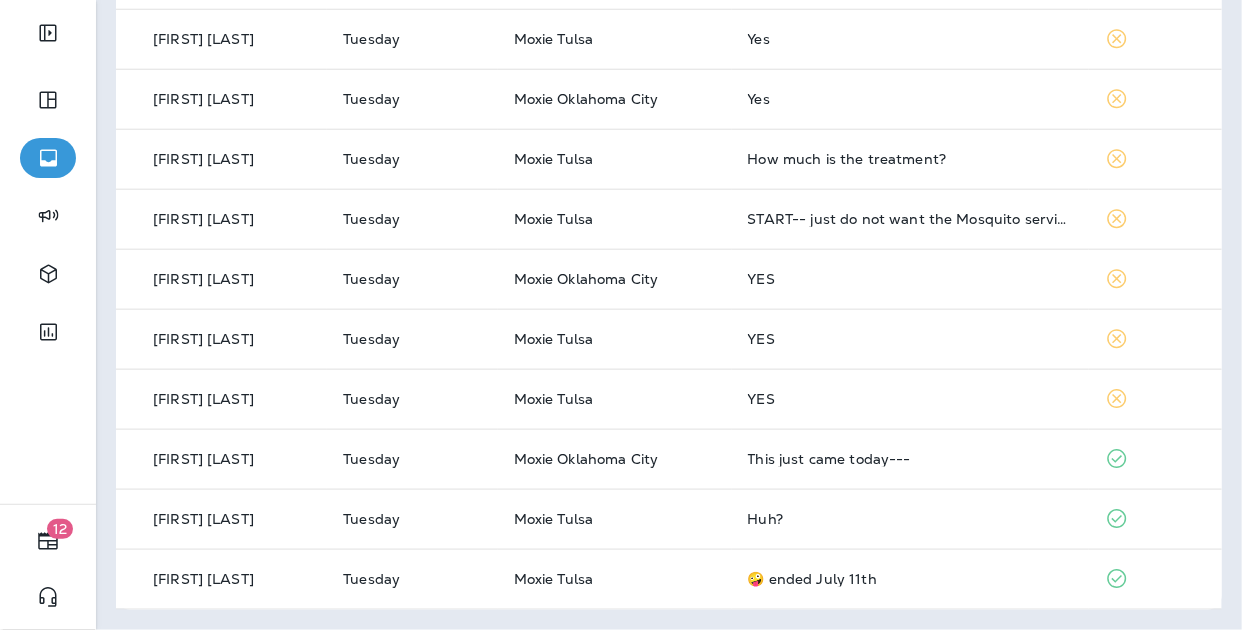 scroll, scrollTop: 0, scrollLeft: 0, axis: both 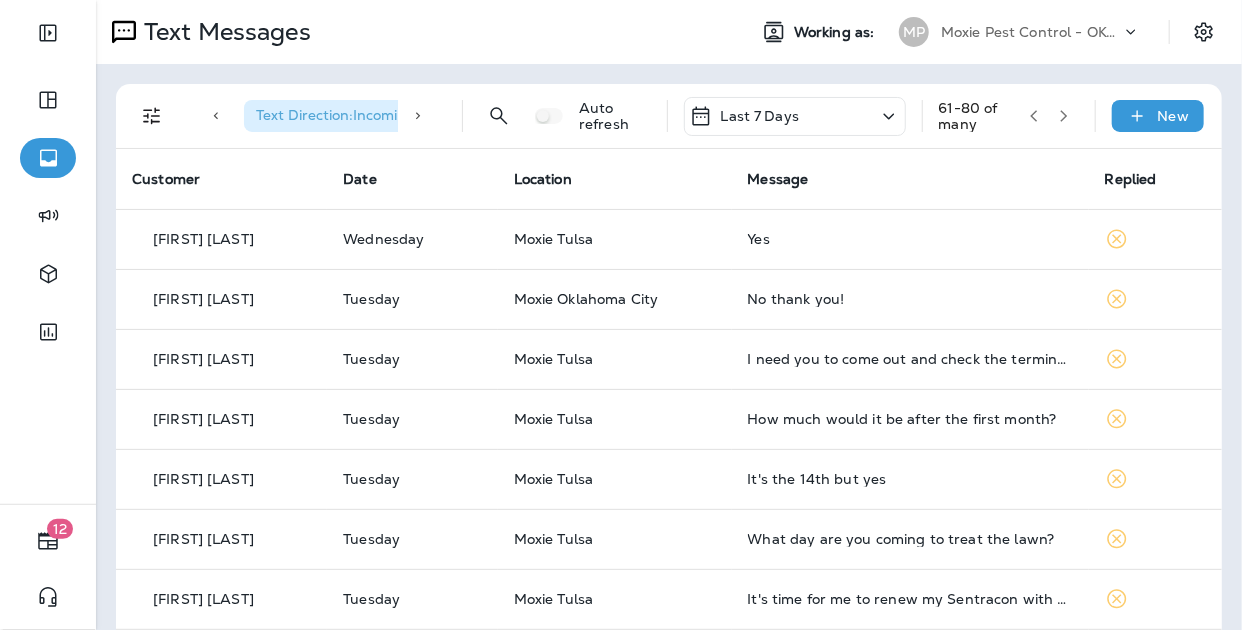 click 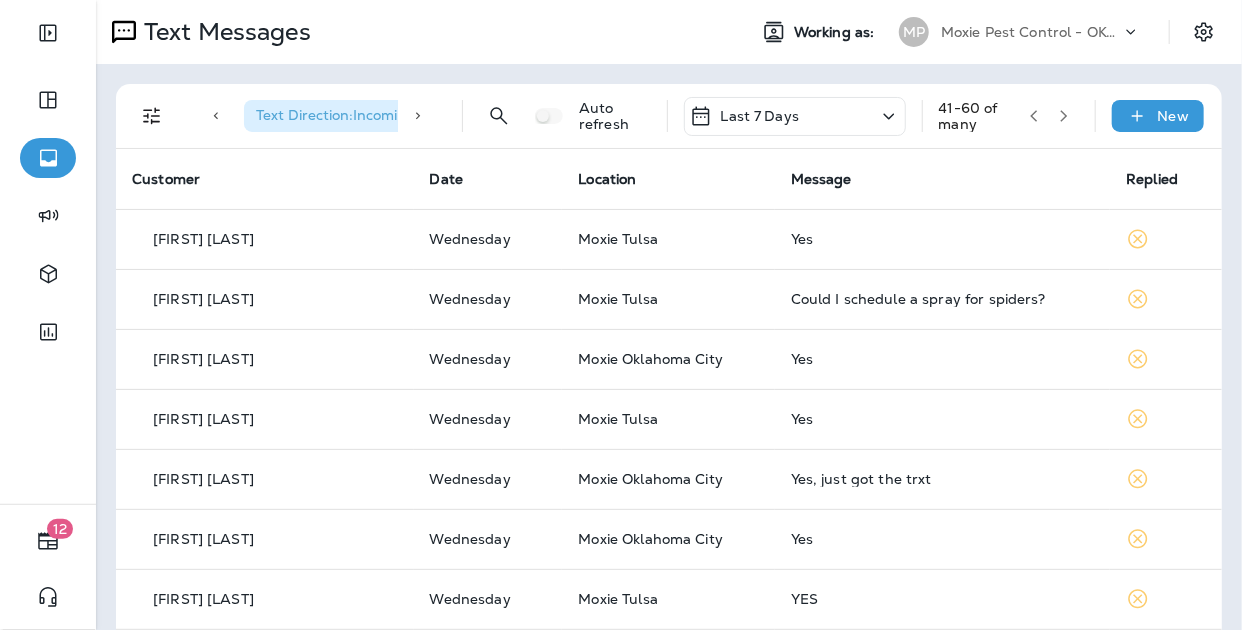 click at bounding box center (1034, 116) 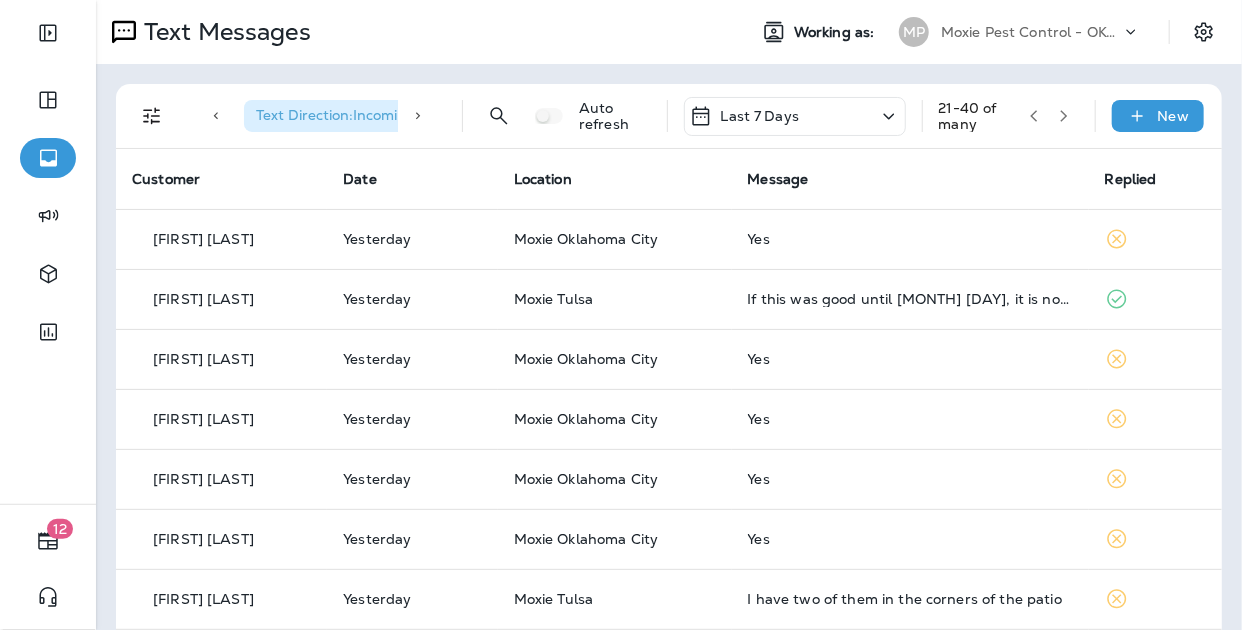 click on "Text Direction :  Incoming   Auto refresh       Last 7 Days 21  -  40   of many New Customer Date Location Message Replied [FIRST] [LAST] [DAY] [FIRST] [CITY] Yes [FIRST] [LAST] [DAY] [FIRST] [CITY] If this was good until [MONTH] [DAY], it is no good anymore. It is now [MONTH] [DAY].  🤷‍♀️ [FIRST] [LAST] [DAY] [FIRST] [CITY] Yes [FIRST] [LAST] [DAY] [FIRST] [CITY] Yes [FIRST] [LAST] [DAY] [FIRST] [CITY] Yes [FIRST] [LAST] [DAY] [FIRST] [CITY] Yes [FIRST] [LAST] [DAY] [FIRST] [CITY] I have two of them in the corners of the patio [FIRST] [LAST] [DAY] [FIRST] [CITY] Yes [FIRST] [LAST] [DAY] [FIRST] [CITY] What is the cost for these applications after the first treatment? And what is the frequency? [FIRST] [LAST] [DAY] [FIRST] [CITY] No [FIRST] [LAST] [DAY] [FIRST] [CITY] Yes [FIRST] [LAST] [DAY] [FIRST] [CITY] Yes [FIRST] [LAST] [DAY] [FIRST] [CITY] YES [FIRST] [LAST] [DAY] [FIRST] [CITY] How much is the service after the first free month [FIRST] [LAST]" at bounding box center [669, 747] 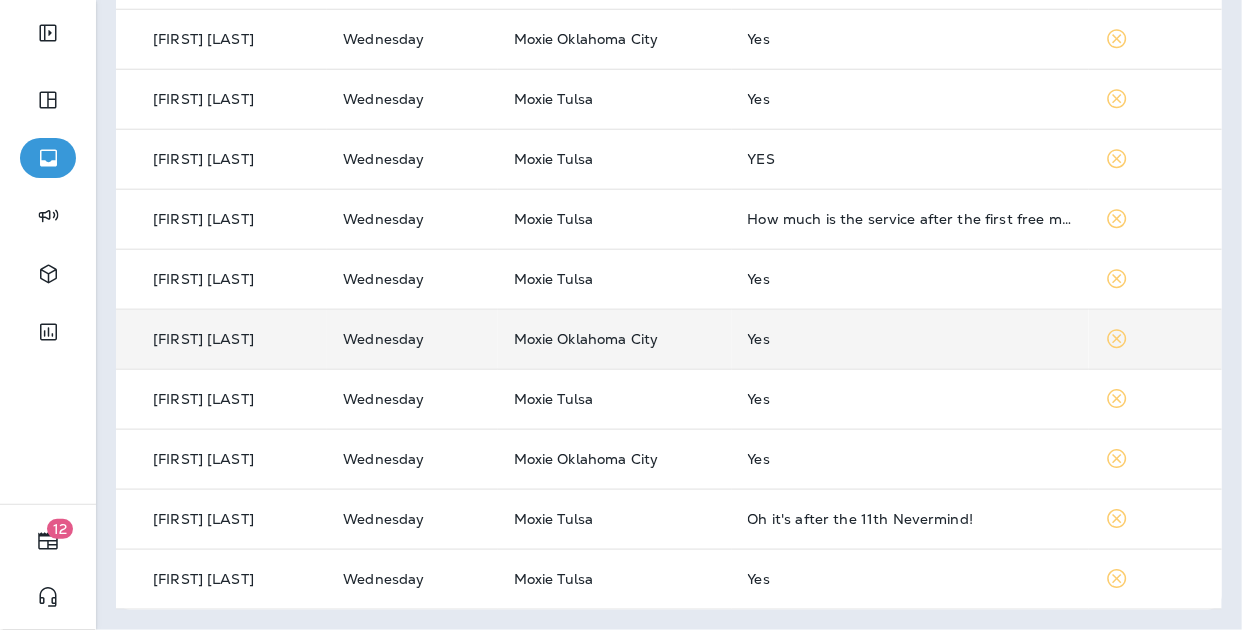 scroll, scrollTop: 0, scrollLeft: 0, axis: both 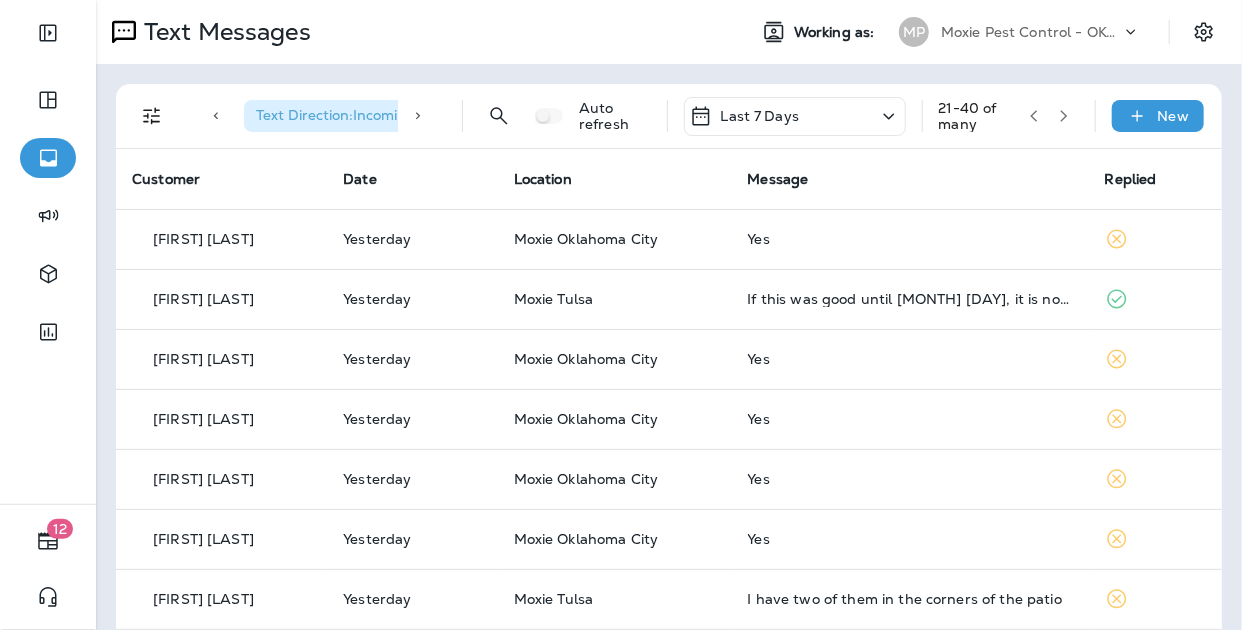 click on "Text Direction :  Incoming   Auto refresh       Last 7 Days 21  -  40   of many New Customer Date Location Message Replied [FIRST] [LAST] [DAY] [FIRST] [CITY] Yes [FIRST] [LAST] [DAY] [FIRST] [CITY] If this was good until [MONTH] [DAY], it is no good anymore. It is now [MONTH] [DAY].  🤷‍♀️ [FIRST] [LAST] [DAY] [FIRST] [CITY] Yes [FIRST] [LAST] [DAY] [FIRST] [CITY] Yes [FIRST] [LAST] [DAY] [FIRST] [CITY] Yes [FIRST] [LAST] [DAY] [FIRST] [CITY] Yes [FIRST] [LAST] [DAY] [FIRST] [CITY] I have two of them in the corners of the patio [FIRST] [LAST] [DAY] [FIRST] [CITY] Yes [FIRST] [LAST] [DAY] [FIRST] [CITY] What is the cost for these applications after the first treatment? And what is the frequency? [FIRST] [LAST] [DAY] [FIRST] [CITY] No [FIRST] [LAST] [DAY] [FIRST] [CITY] Yes [FIRST] [LAST] [DAY] [FIRST] [CITY] Yes [FIRST] [LAST] [DAY] [FIRST] [CITY] YES [FIRST] [LAST] [DAY] [FIRST] [CITY] How much is the service after the first free month [FIRST] [LAST]" at bounding box center [669, 747] 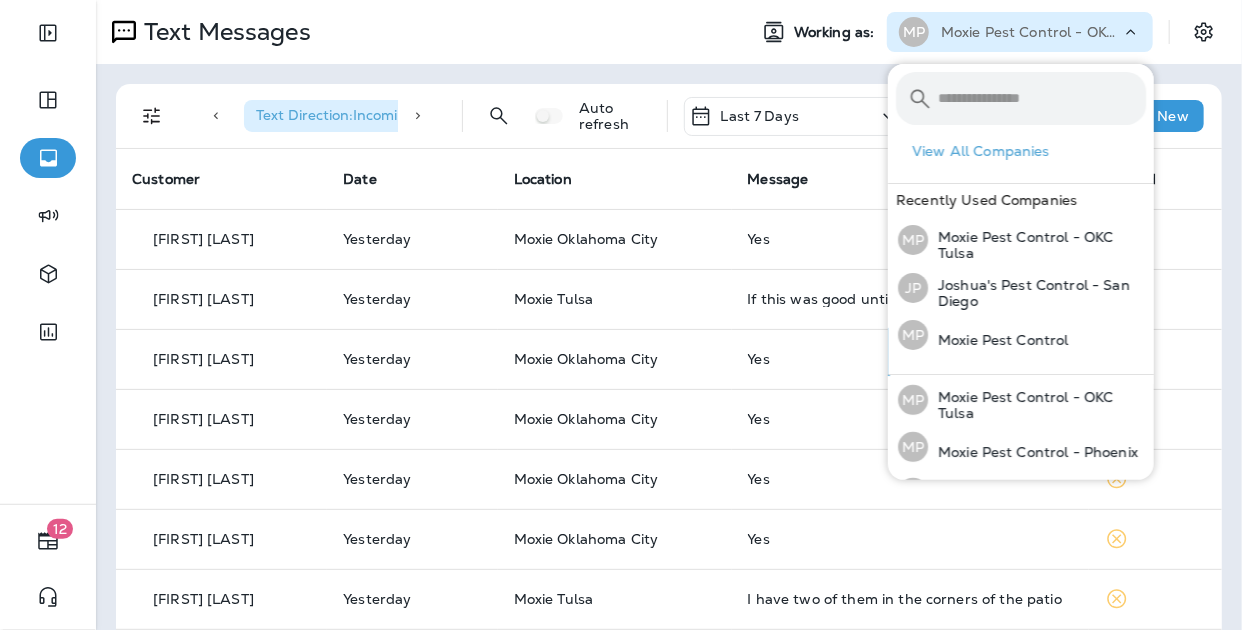 scroll, scrollTop: 191, scrollLeft: 0, axis: vertical 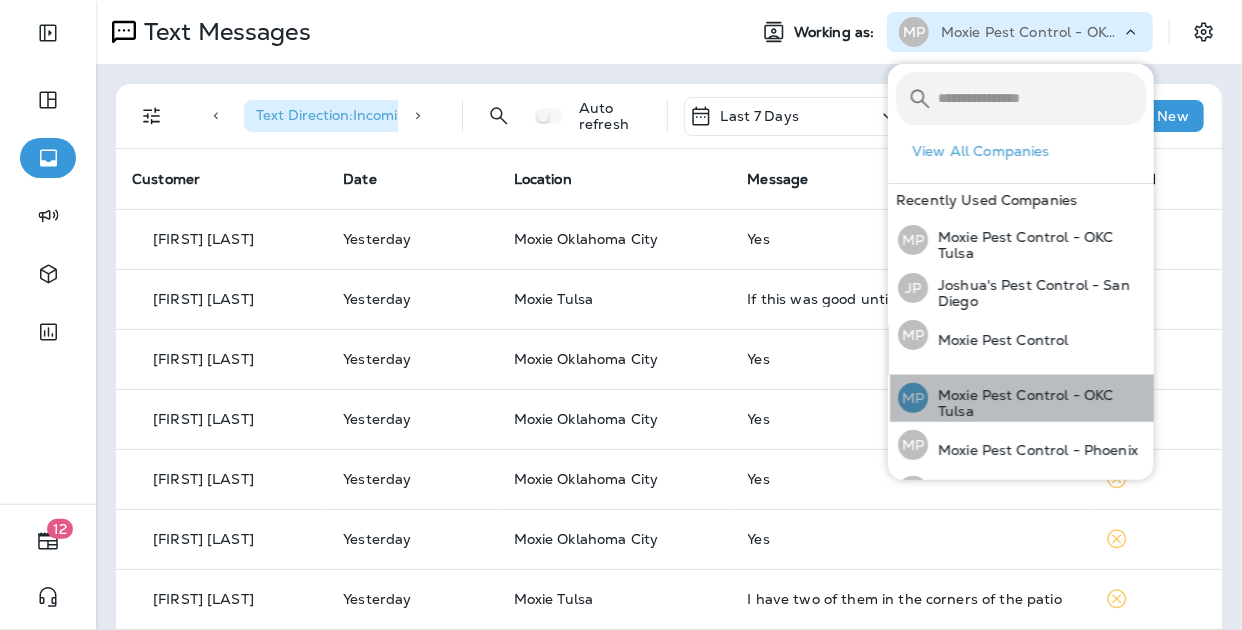 click on "Moxie Pest Control - OKC Tulsa" at bounding box center [1037, 403] 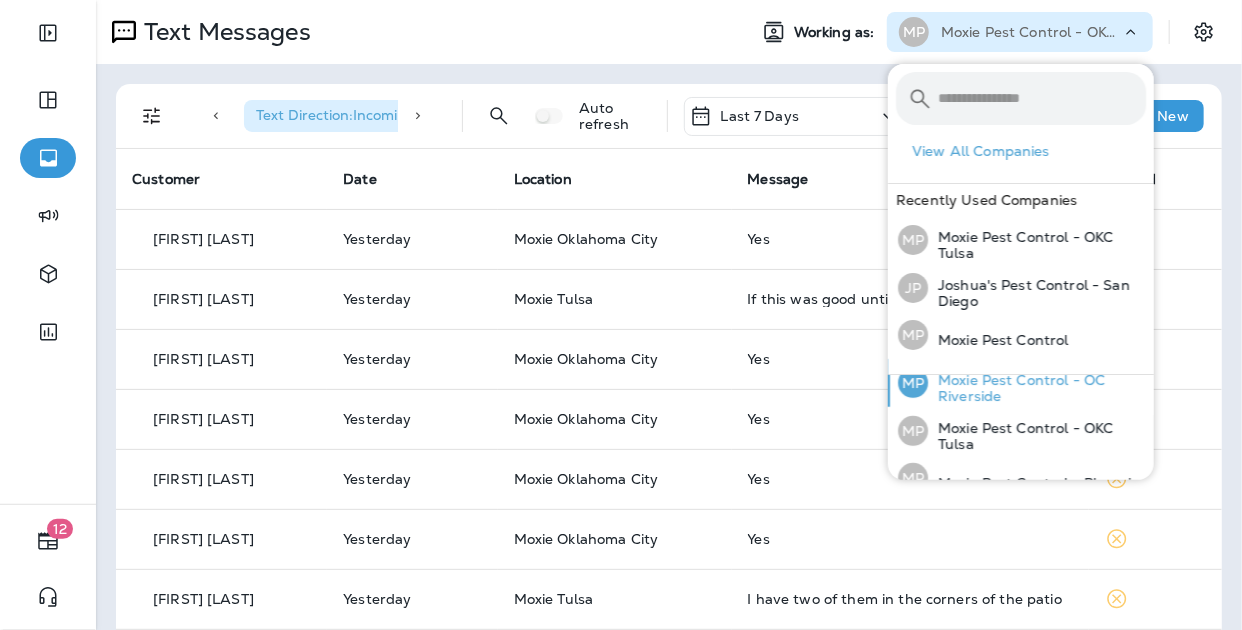 scroll, scrollTop: 130, scrollLeft: 0, axis: vertical 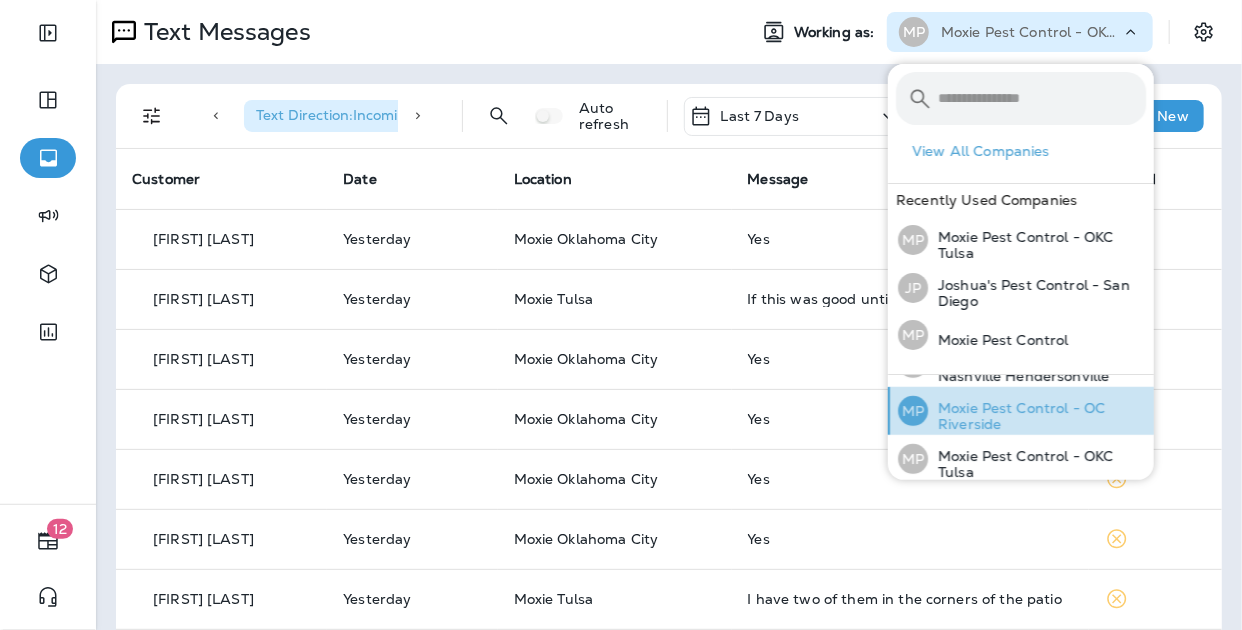 click on "Moxie Pest Control - OC Riverside" at bounding box center [1037, 416] 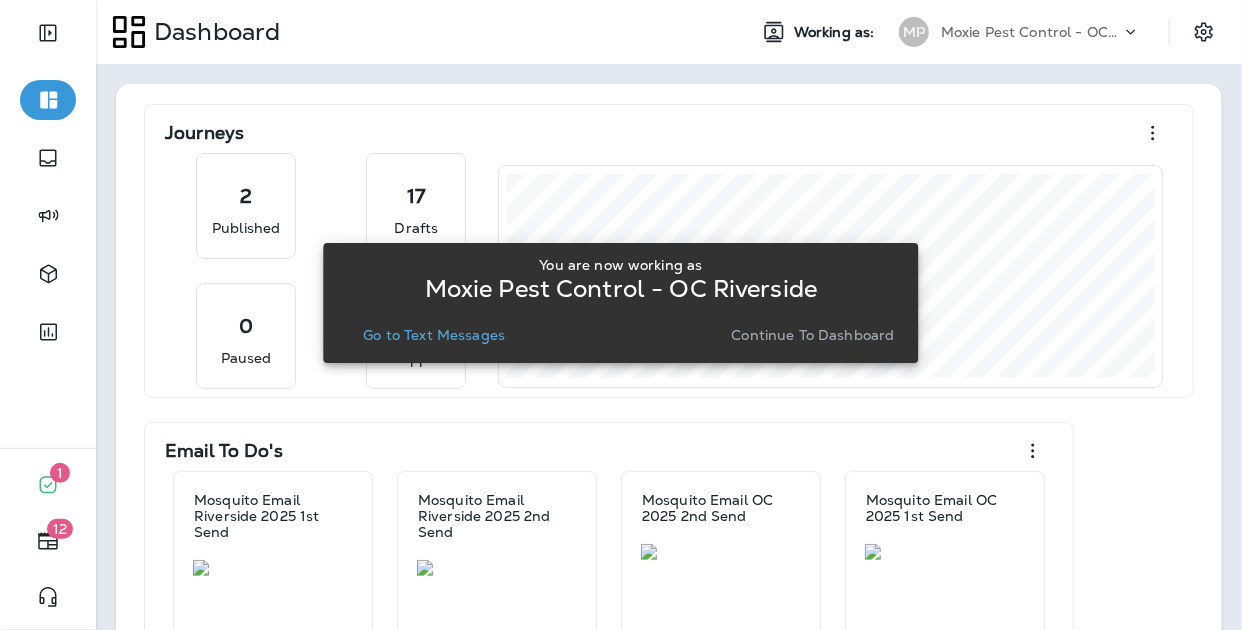 click on "Go to Text Messages" at bounding box center [434, 335] 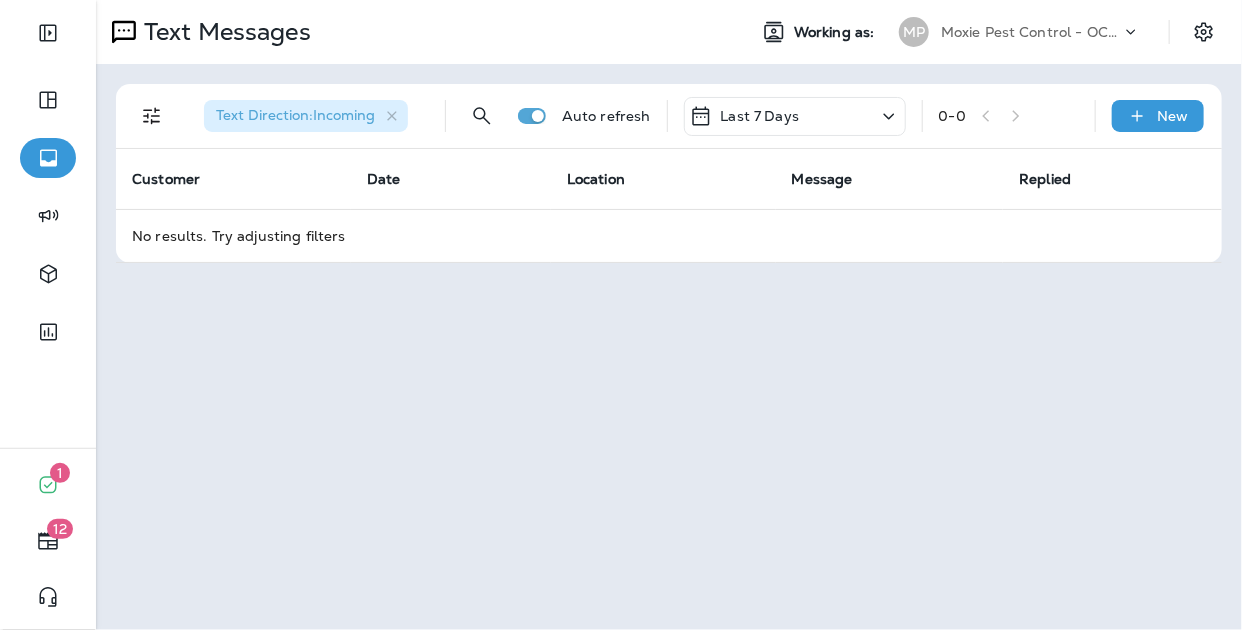 click on "Text Direction :  Incoming   Auto refresh       Last 7 Days 0  -  0   New" at bounding box center (673, 116) 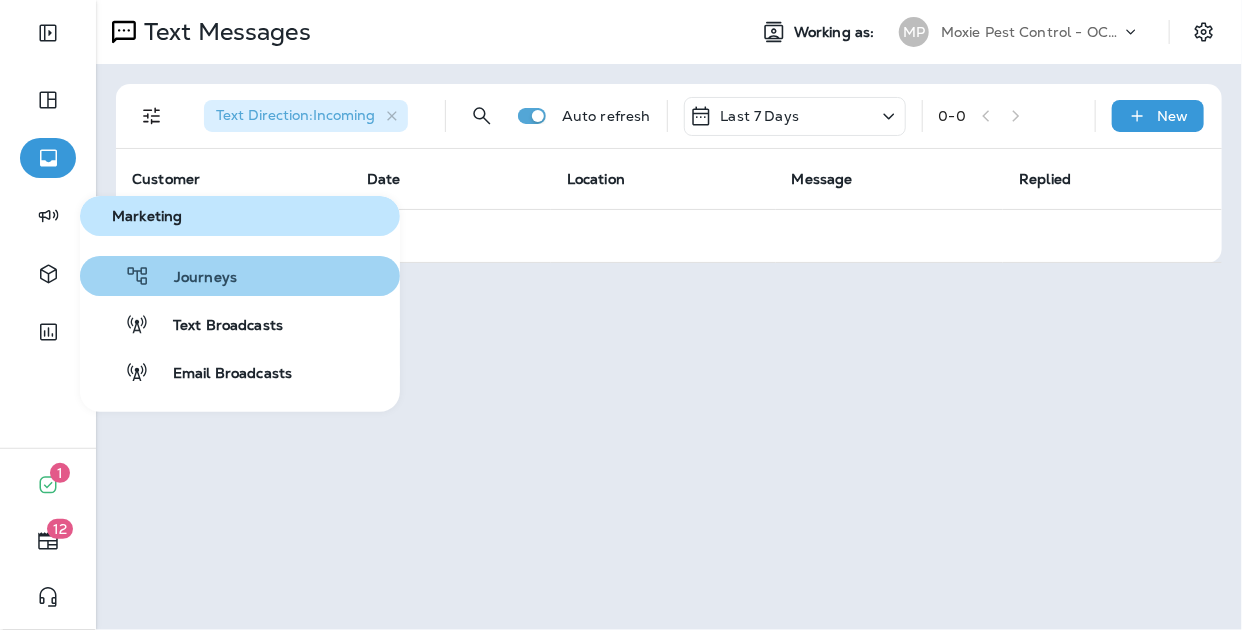 click on "Journeys" at bounding box center [193, 278] 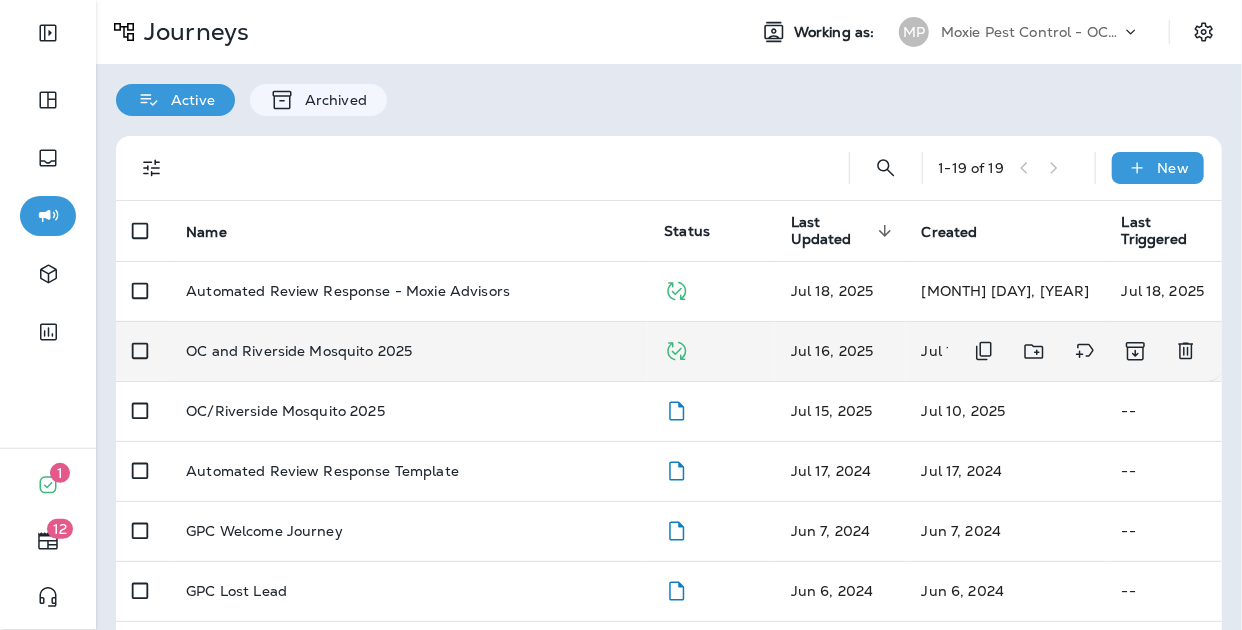 click on "OC and Riverside Mosquito 2025" at bounding box center (299, 351) 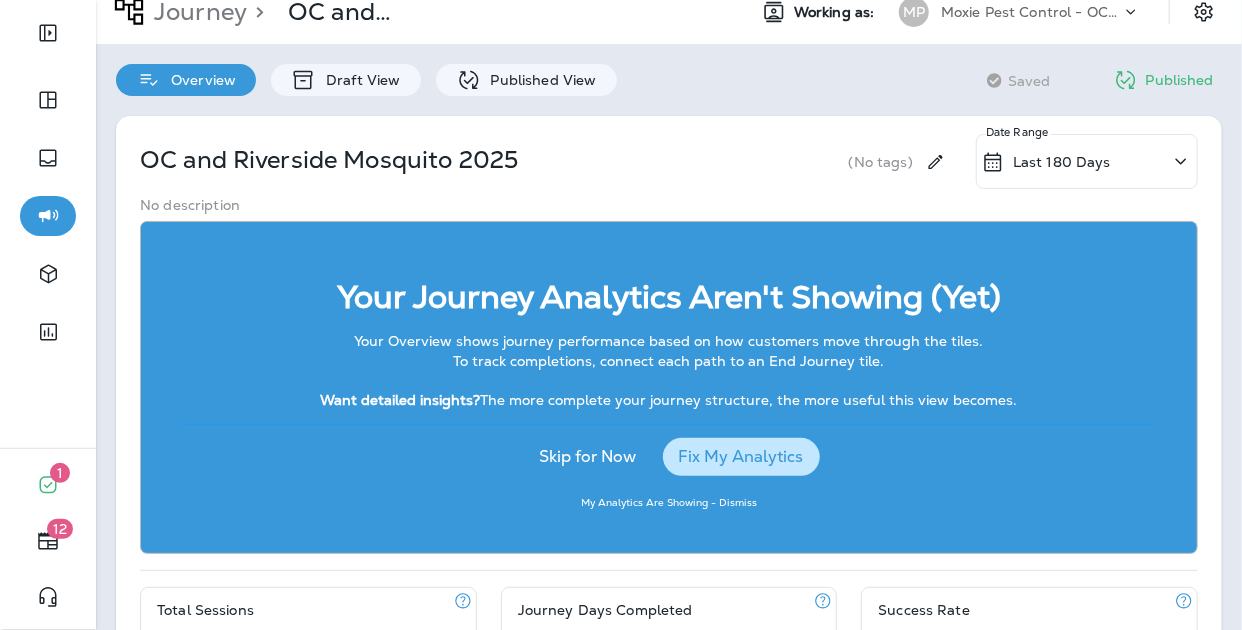 scroll, scrollTop: 0, scrollLeft: 0, axis: both 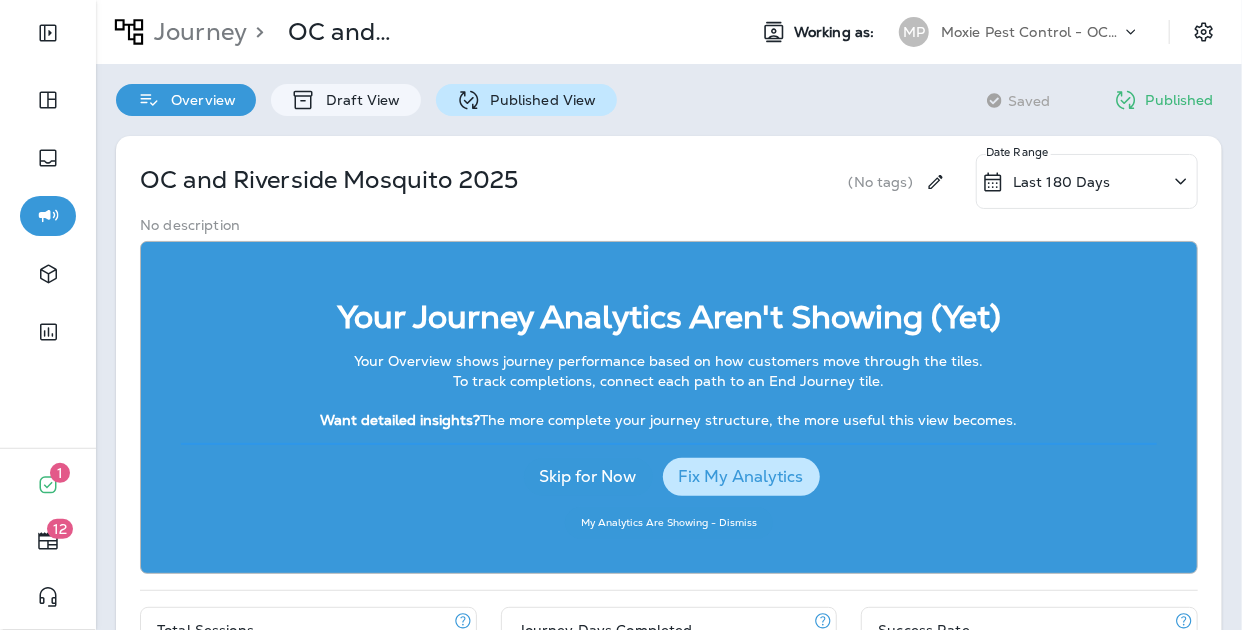 click on "Published View" at bounding box center [539, 100] 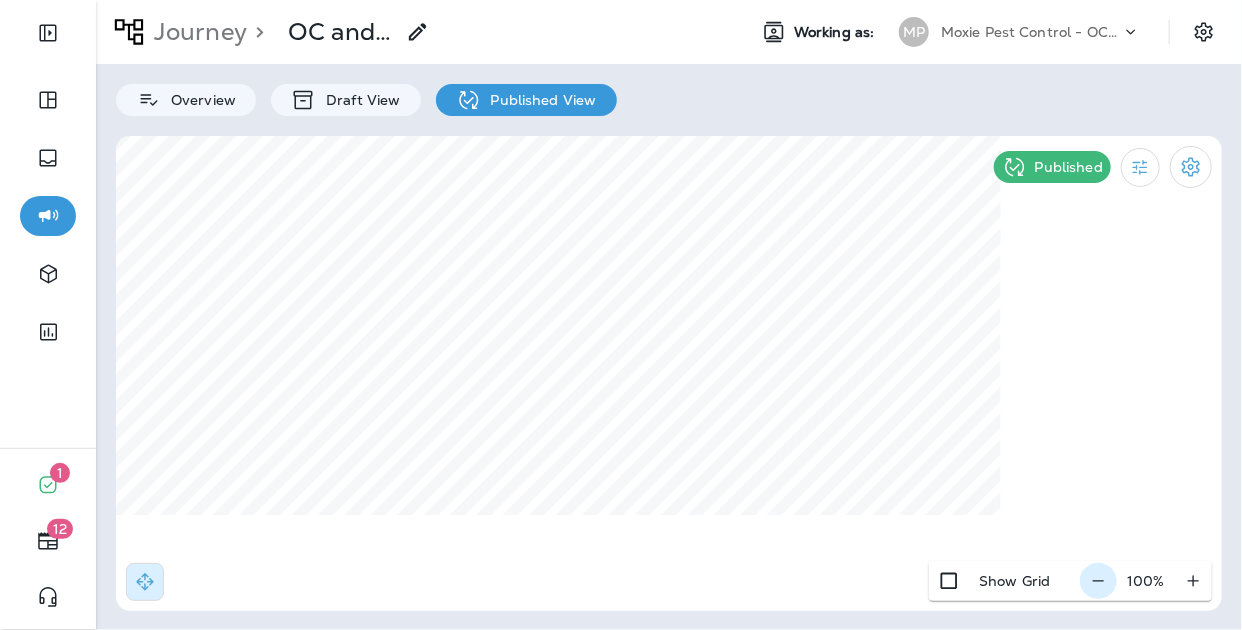click 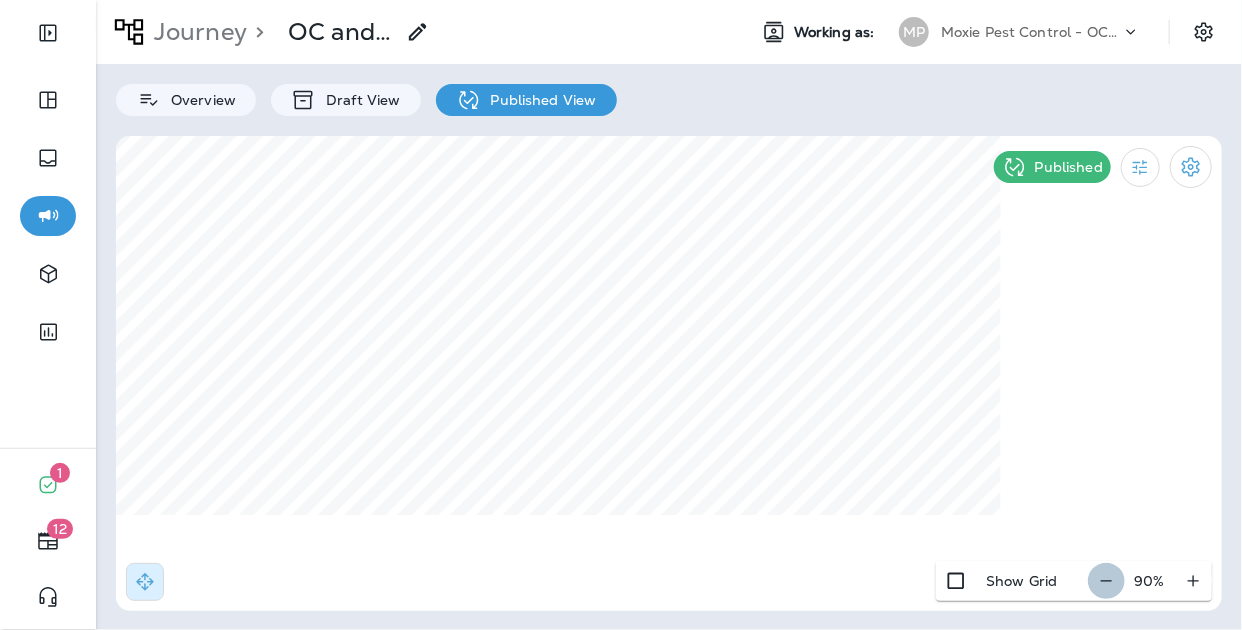 click 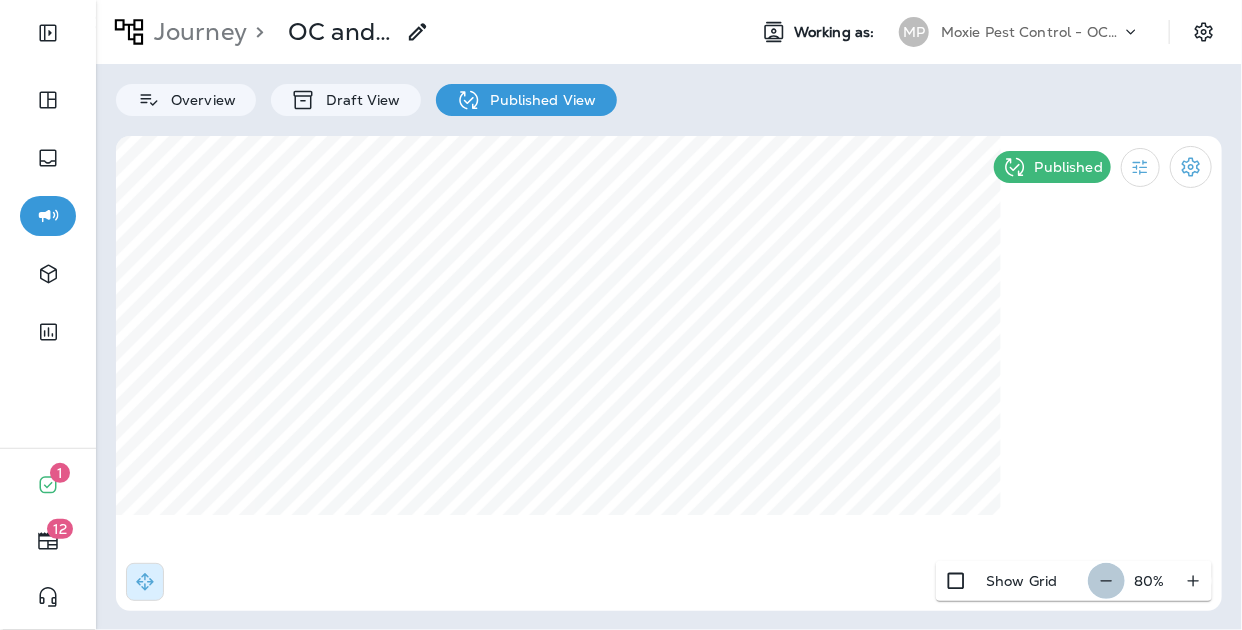click 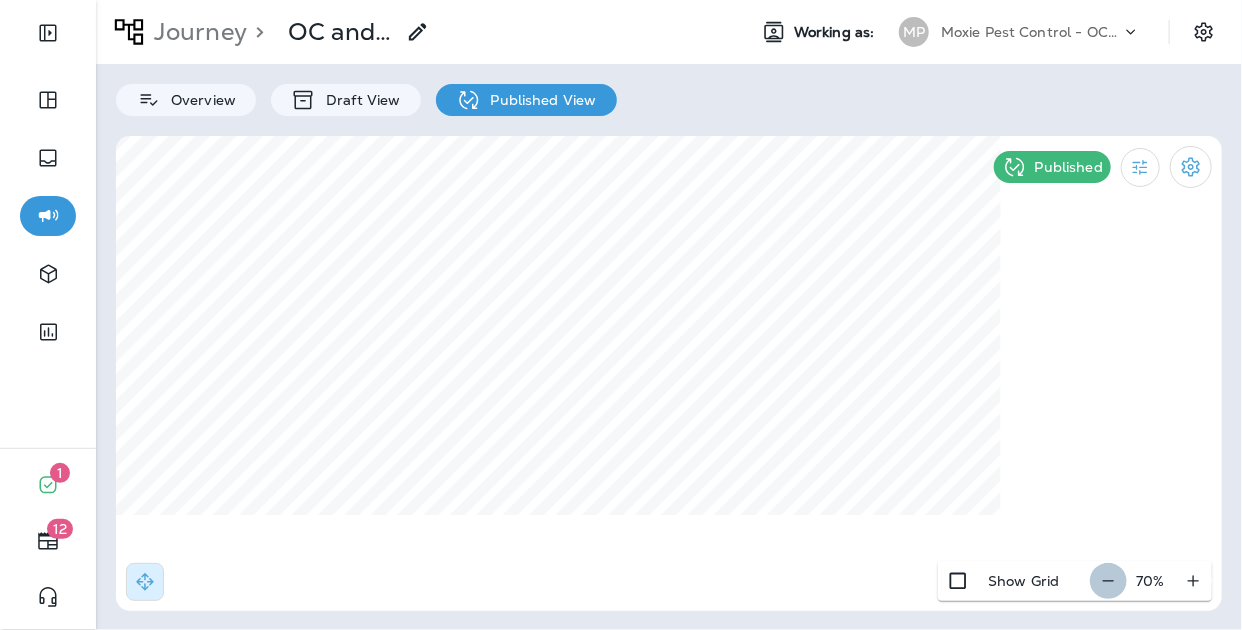 click 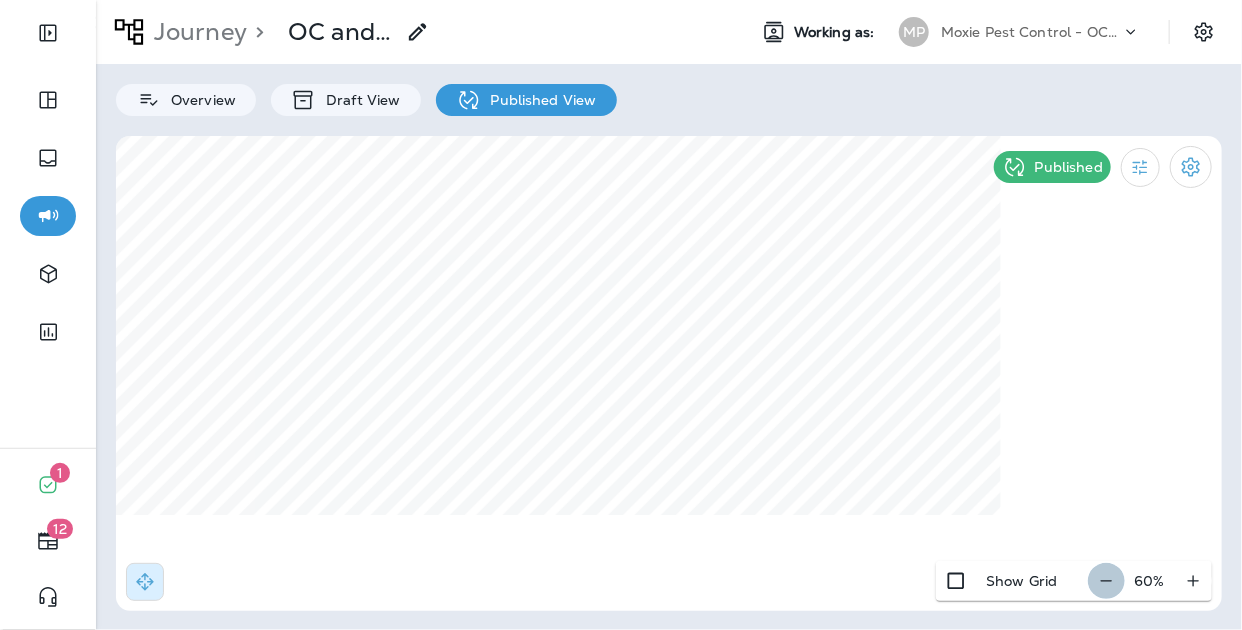click 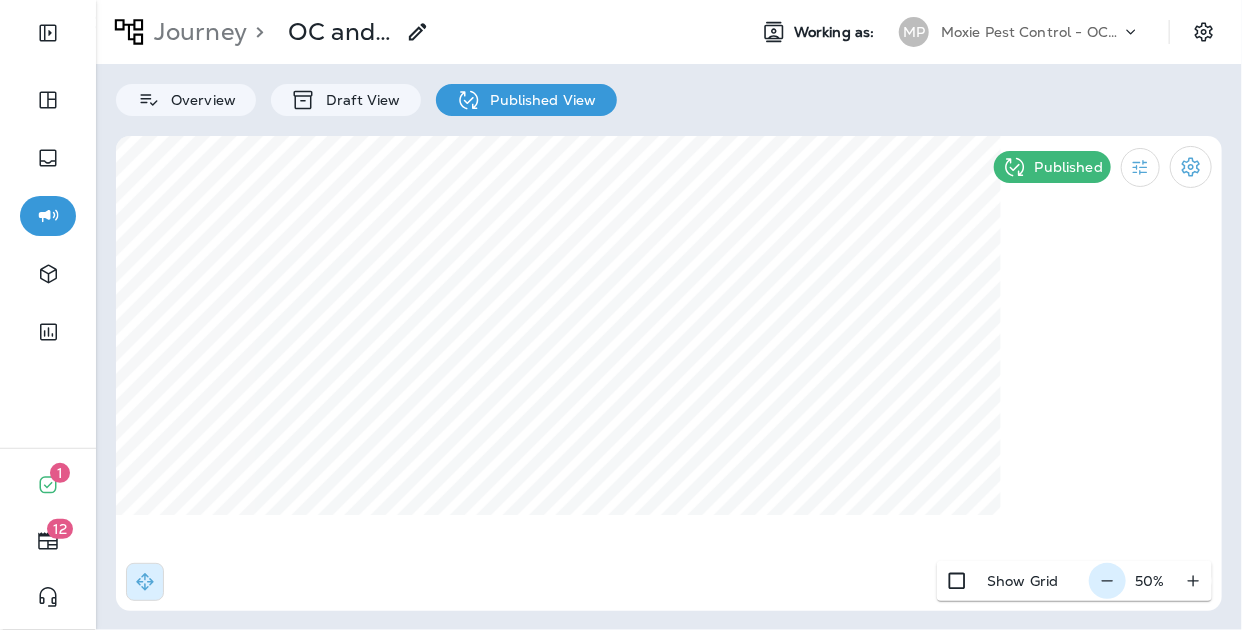 click on "50 %" at bounding box center (1150, 581) 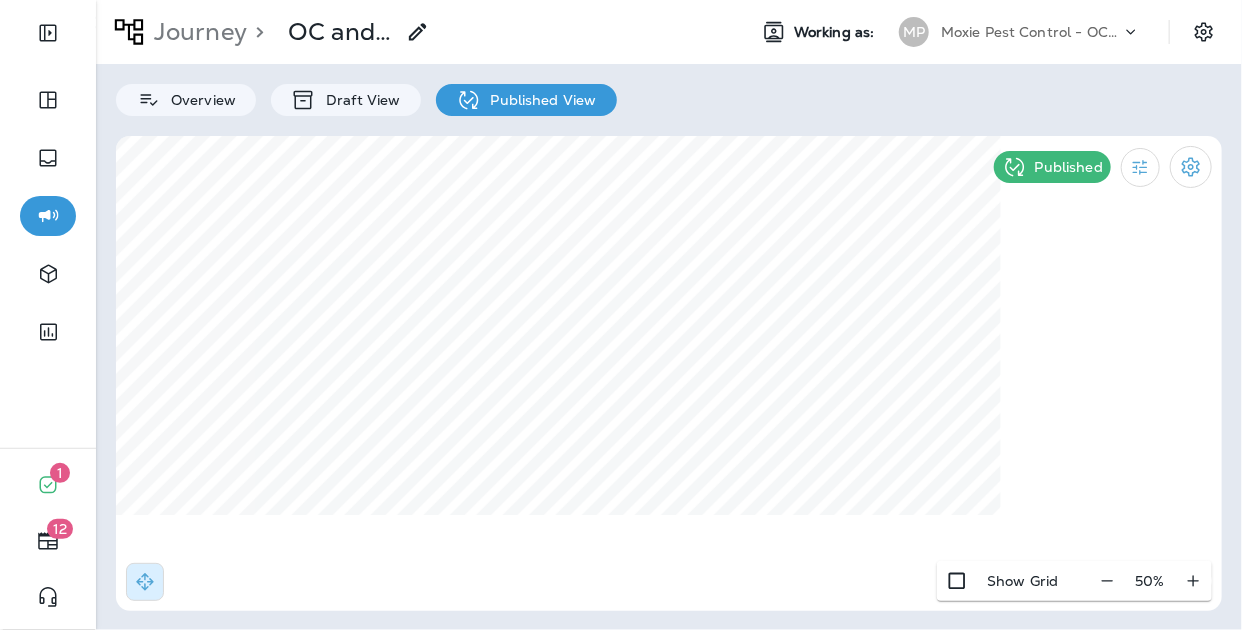 click on "Overview Draft View Published View" at bounding box center [669, 90] 